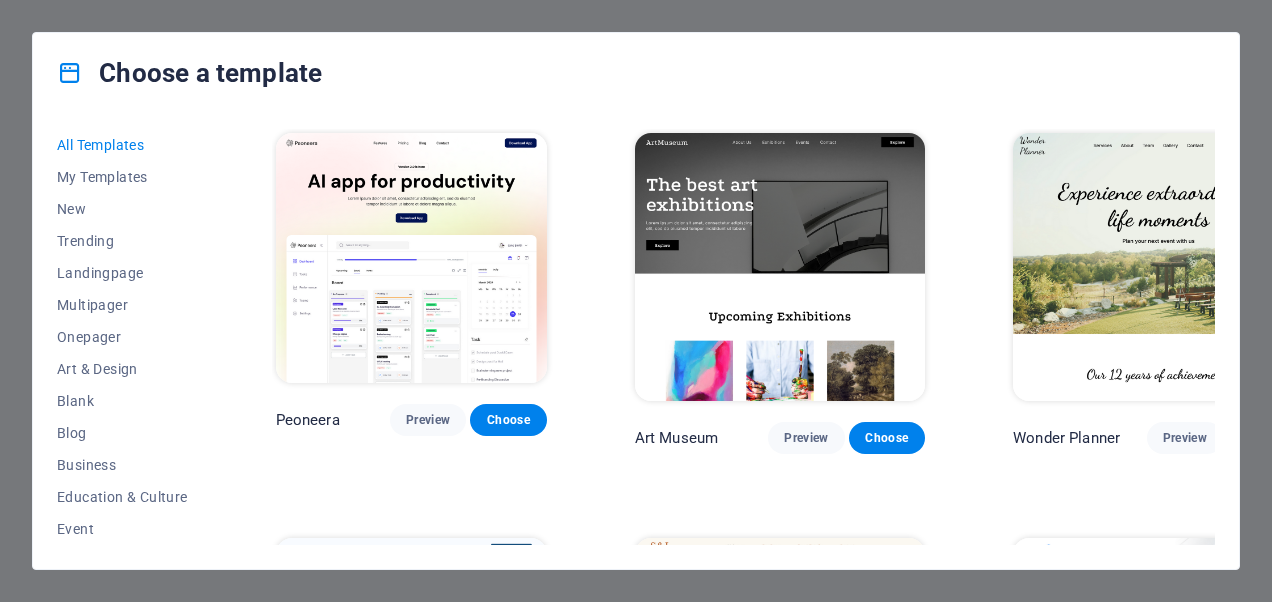 scroll, scrollTop: 0, scrollLeft: 0, axis: both 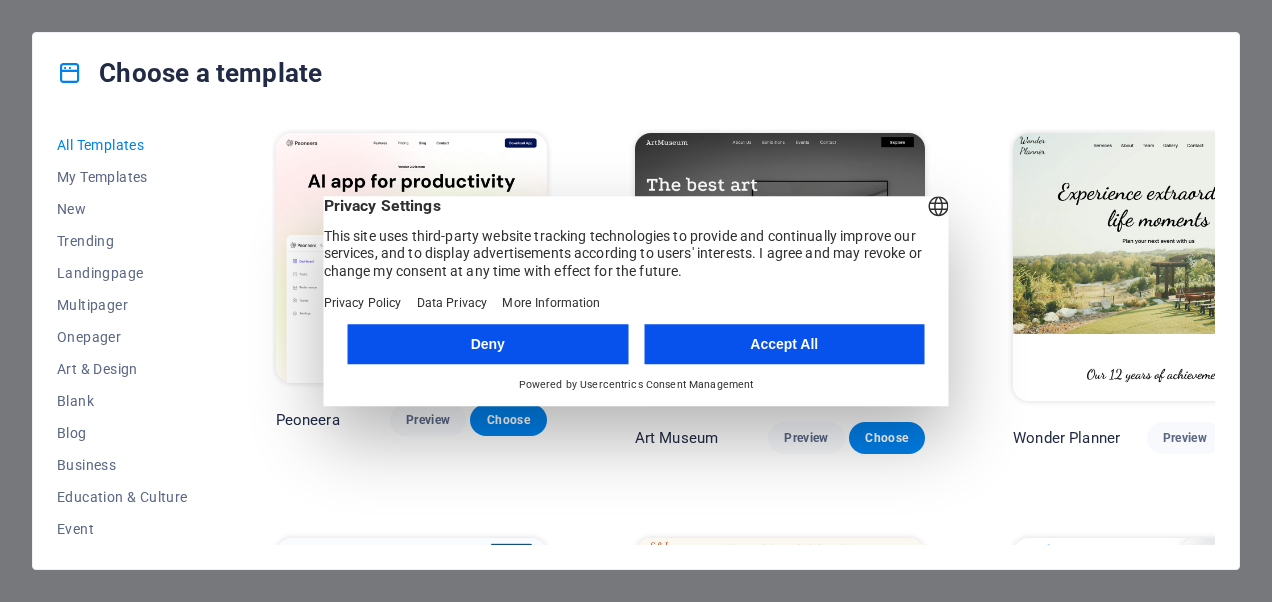 click on "Deny" at bounding box center [488, 344] 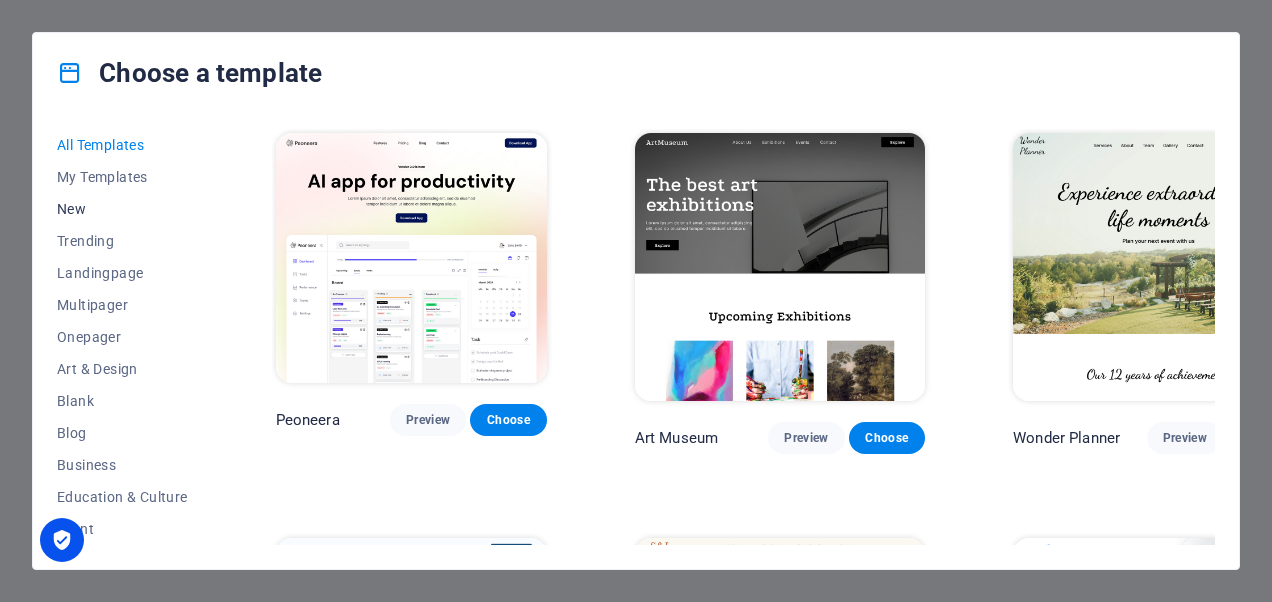 click on "New" at bounding box center [122, 209] 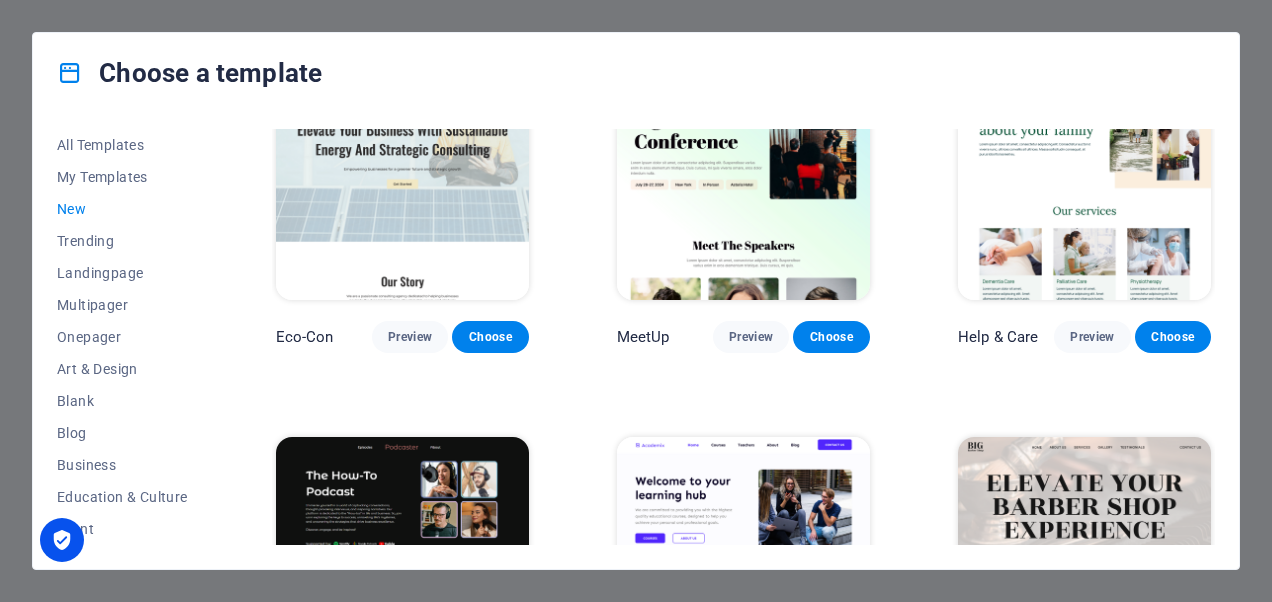 scroll, scrollTop: 1742, scrollLeft: 0, axis: vertical 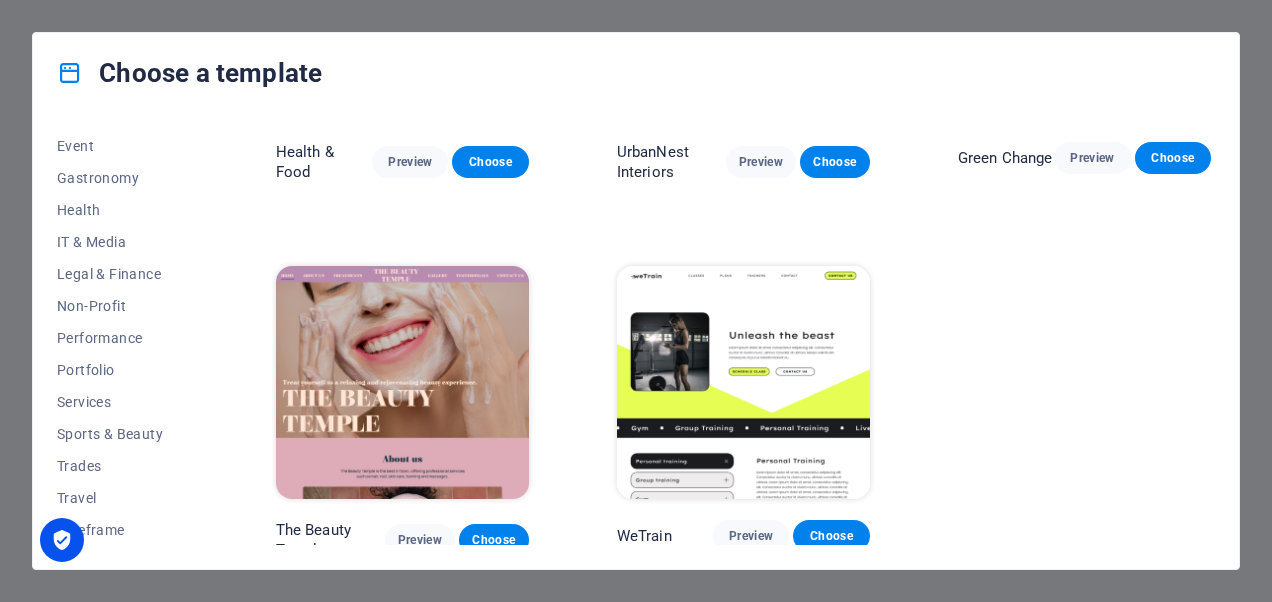 click on "Green Change" at bounding box center (1005, 158) 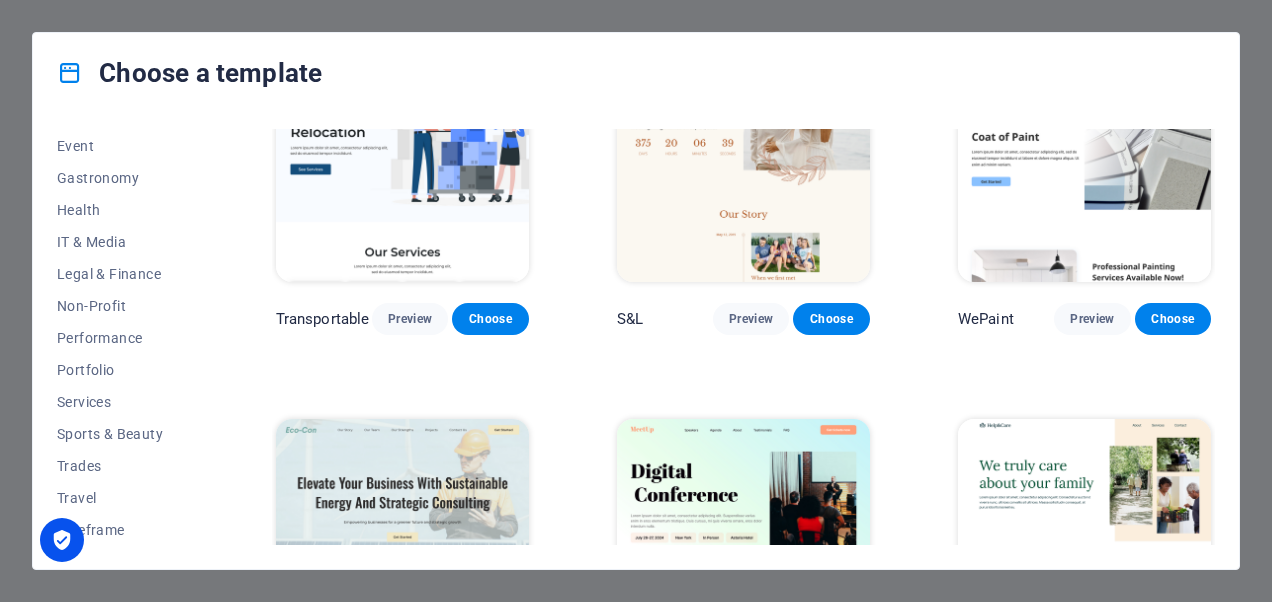 scroll, scrollTop: 0, scrollLeft: 0, axis: both 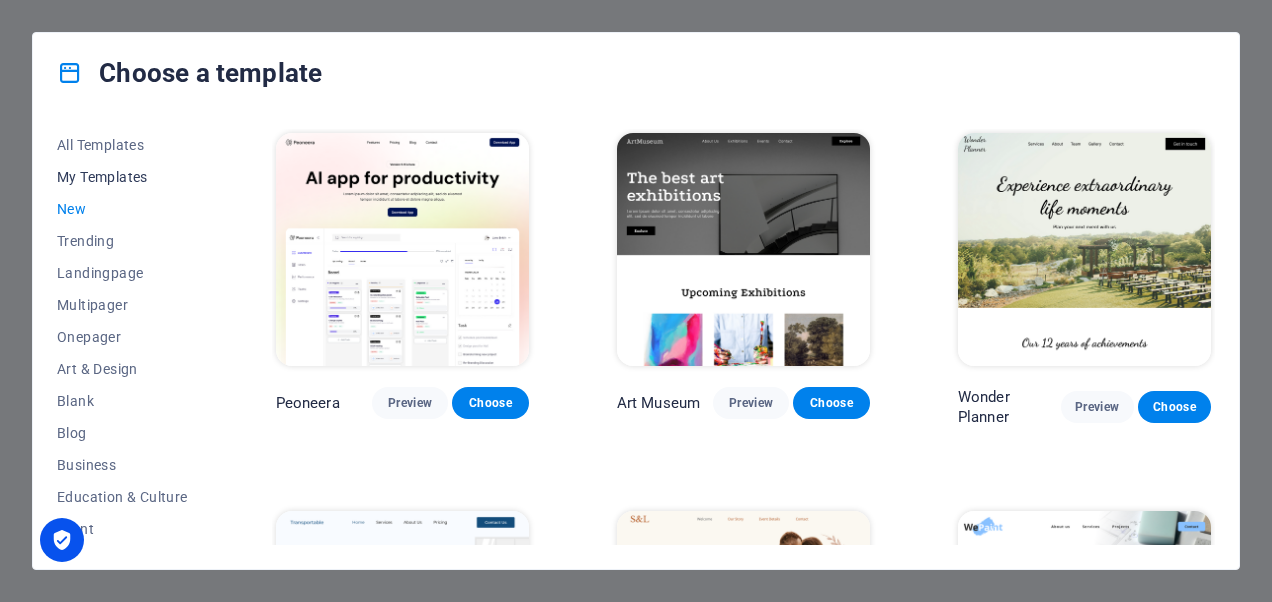 click on "My Templates" at bounding box center (122, 177) 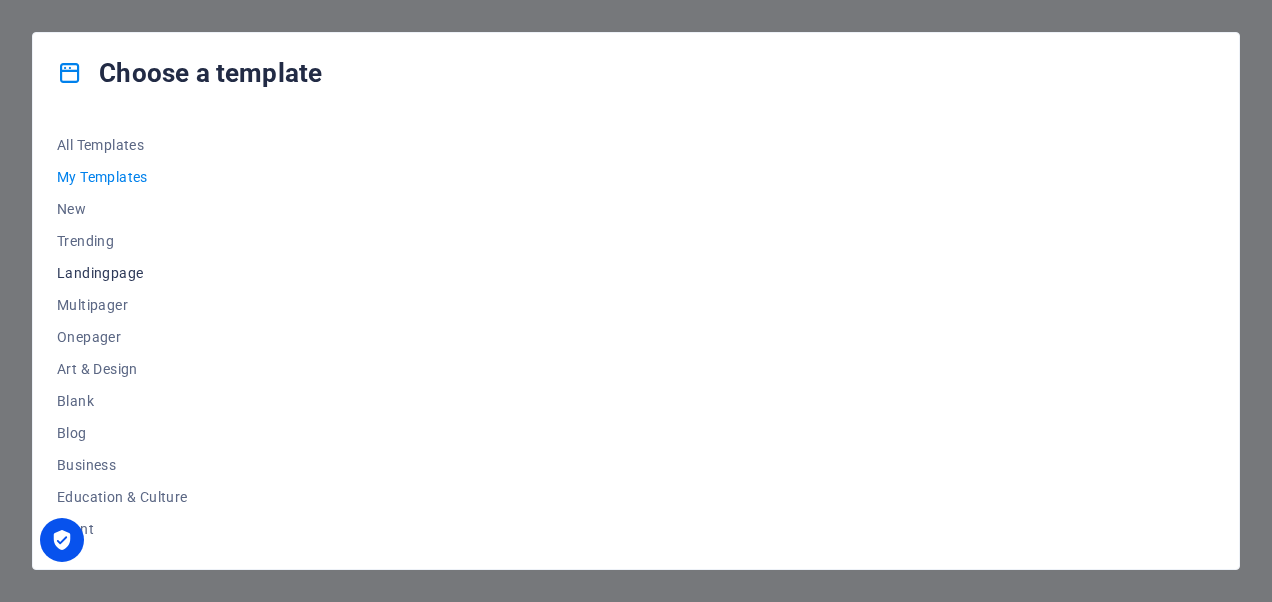 click on "Landingpage" at bounding box center (122, 273) 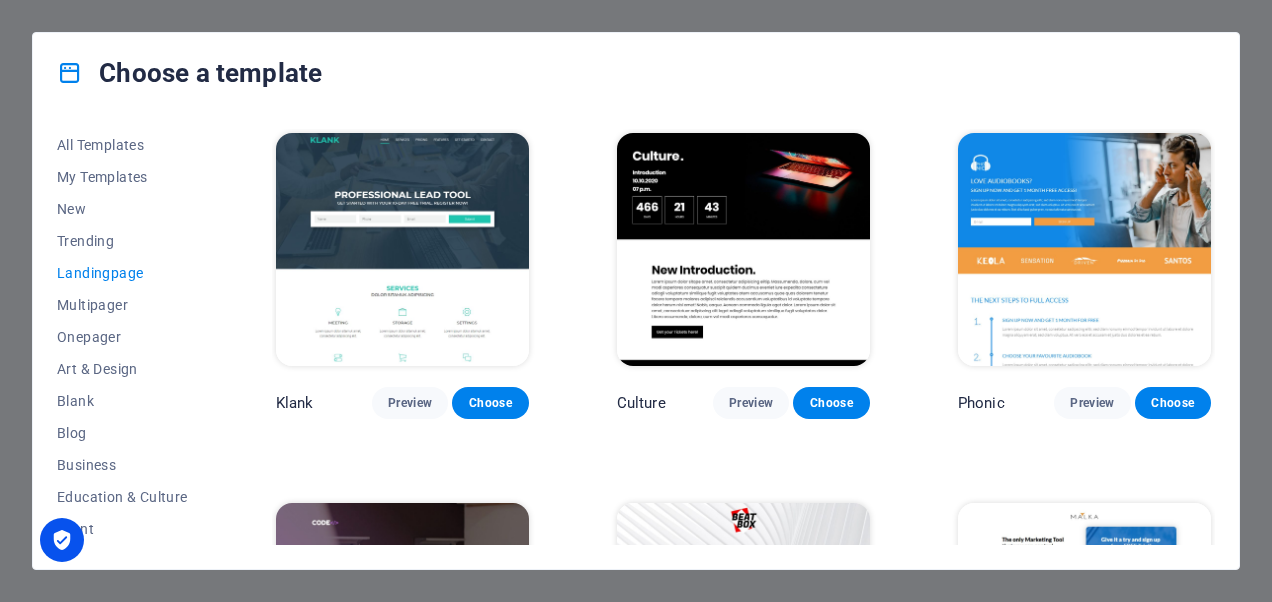 click on "Landingpage" at bounding box center [122, 273] 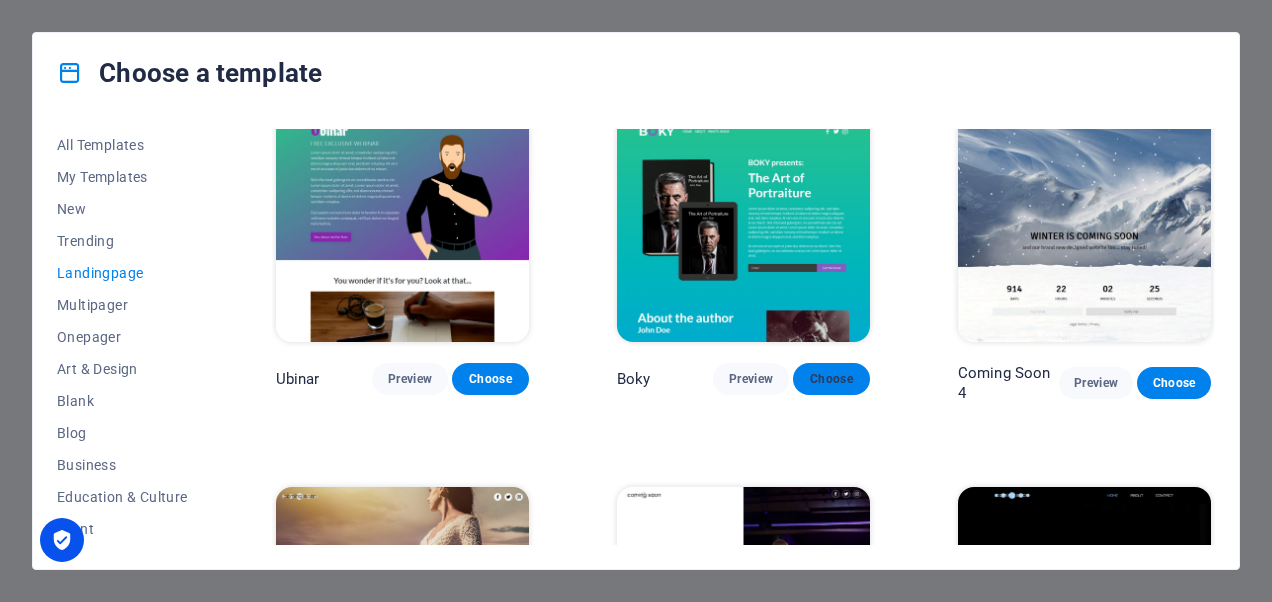 scroll, scrollTop: 2830, scrollLeft: 0, axis: vertical 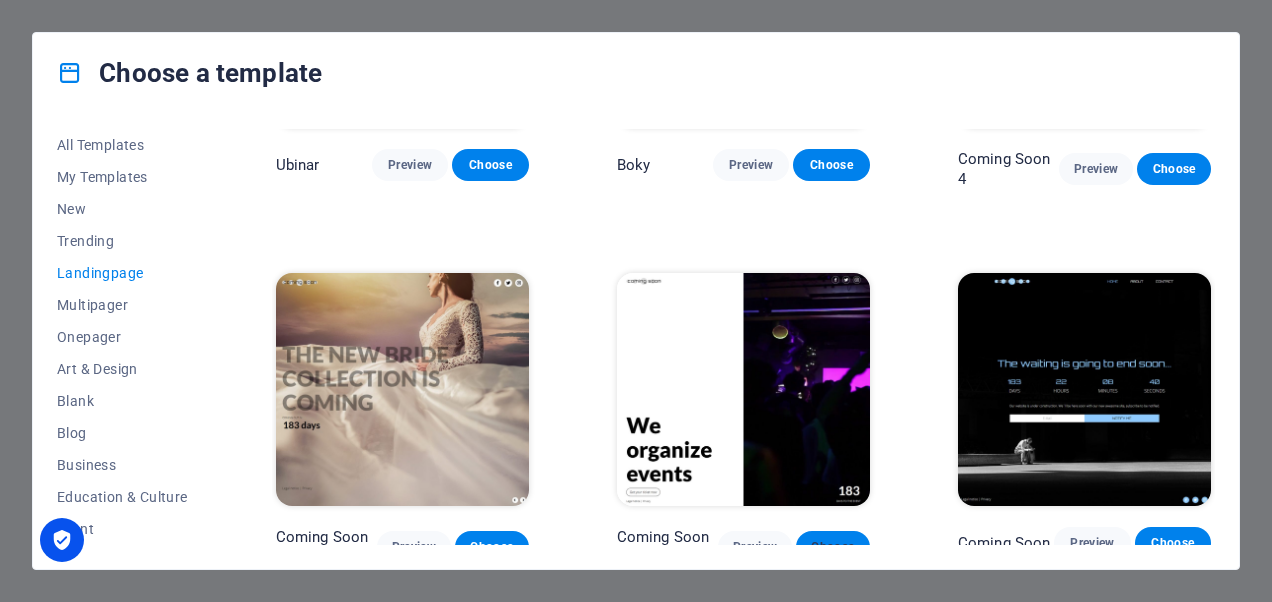 click on "Choose" at bounding box center (833, 547) 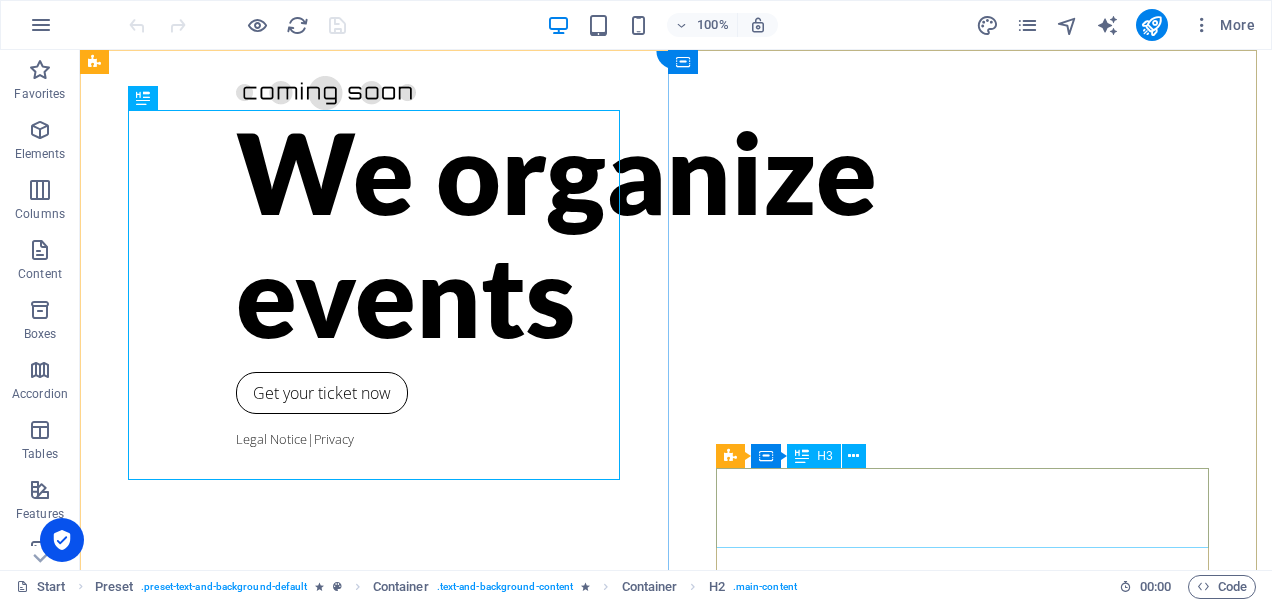 scroll, scrollTop: 0, scrollLeft: 0, axis: both 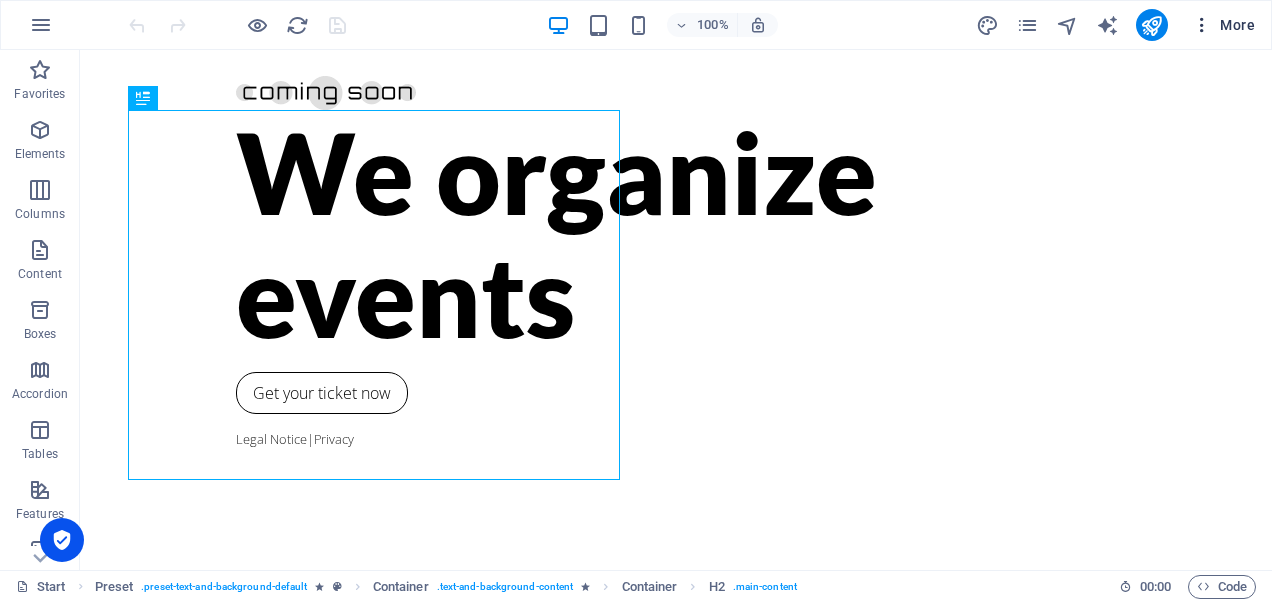 click on "More" at bounding box center [1223, 25] 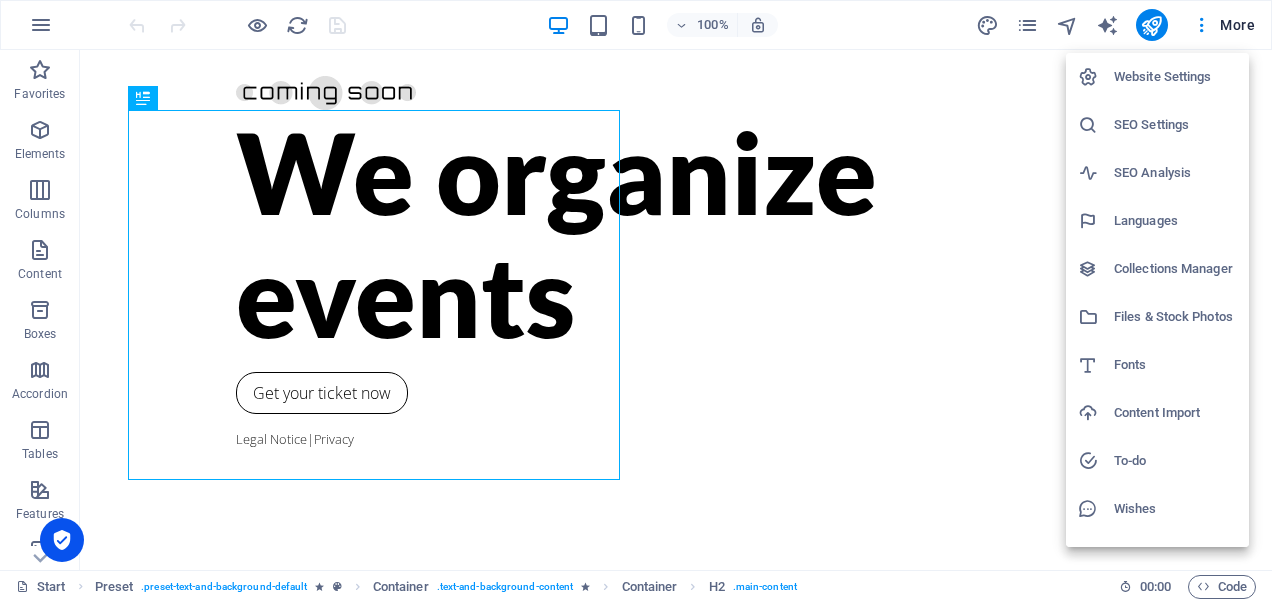 click at bounding box center [636, 301] 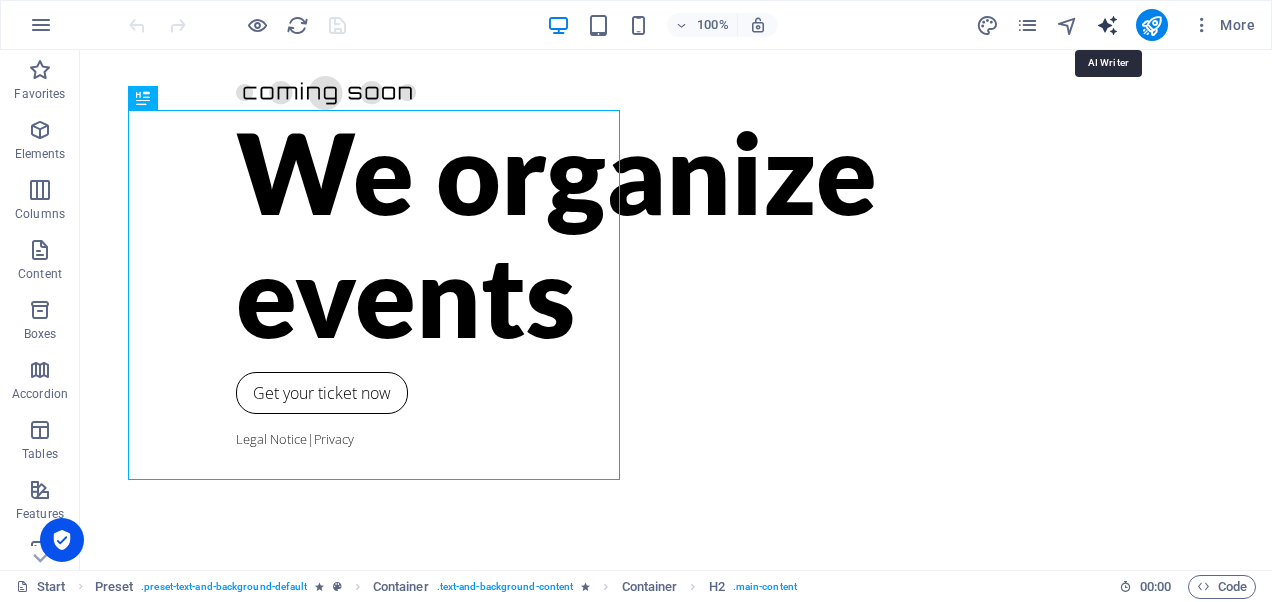 click at bounding box center (1107, 25) 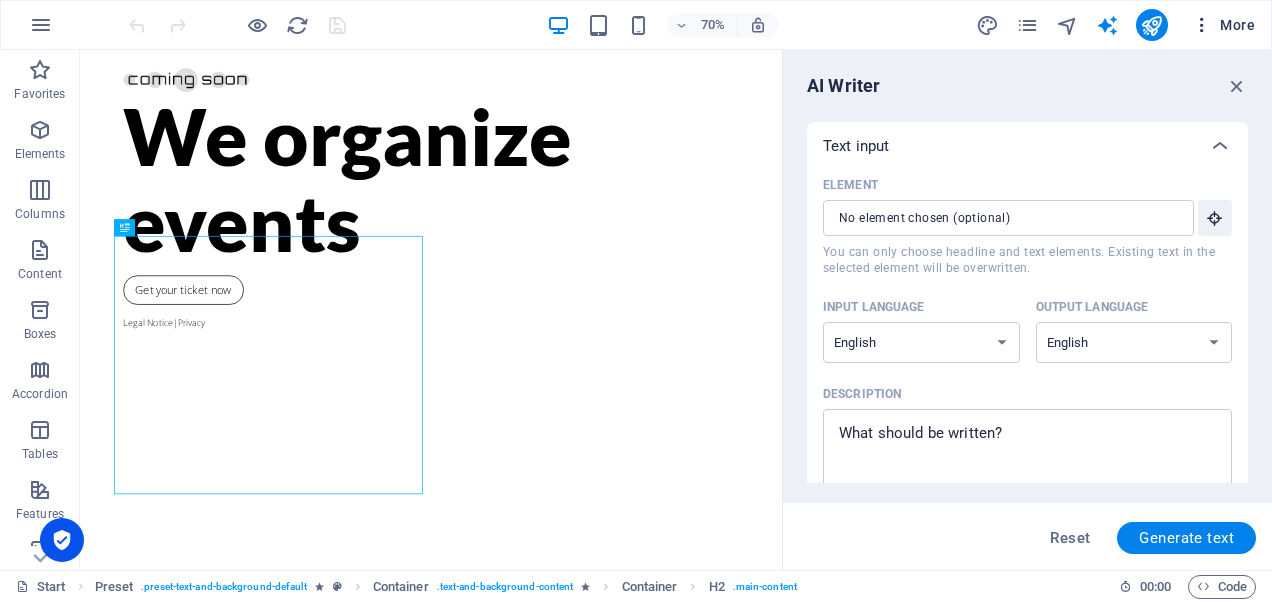 click at bounding box center [1202, 25] 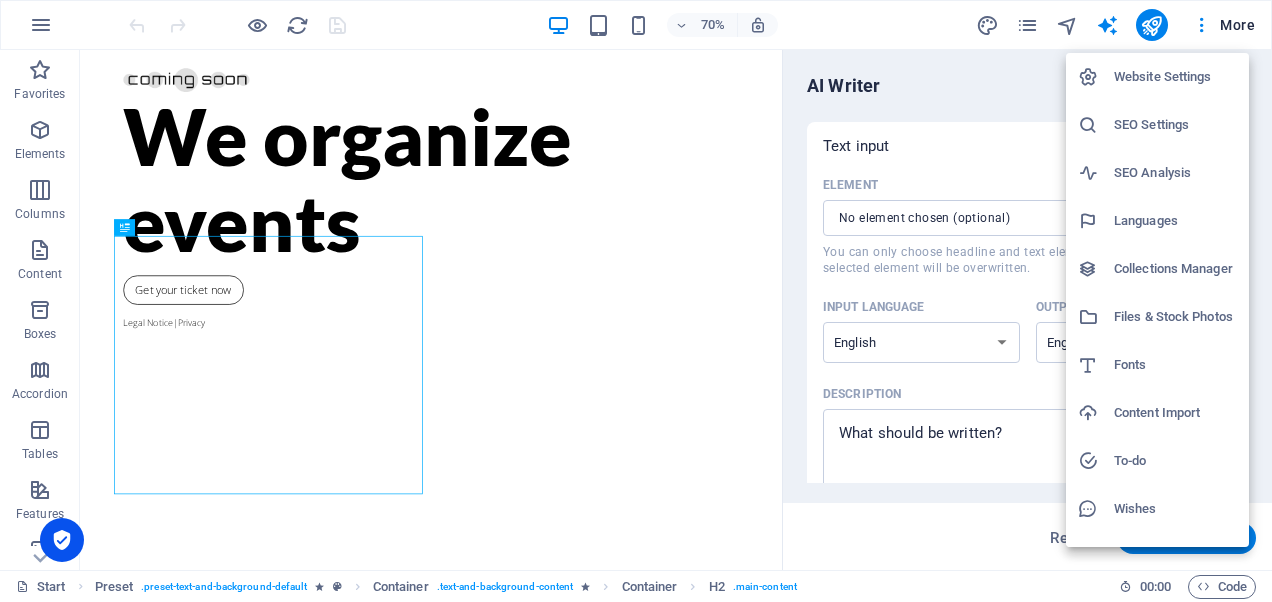 click on "Website Settings" at bounding box center [1175, 77] 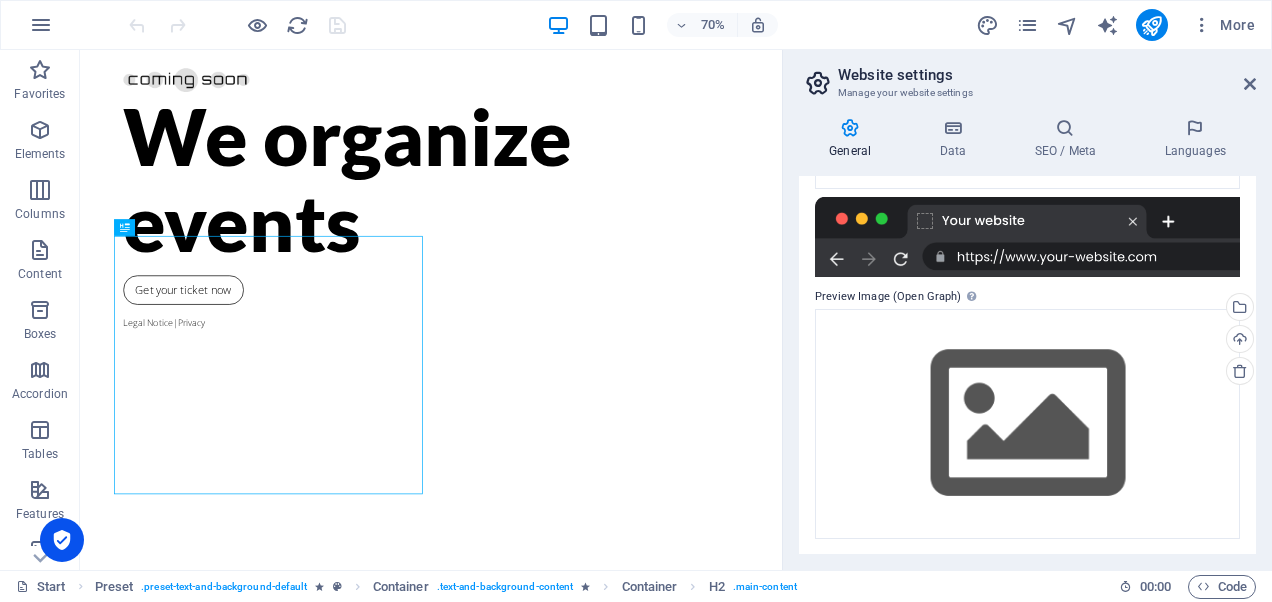 scroll, scrollTop: 0, scrollLeft: 0, axis: both 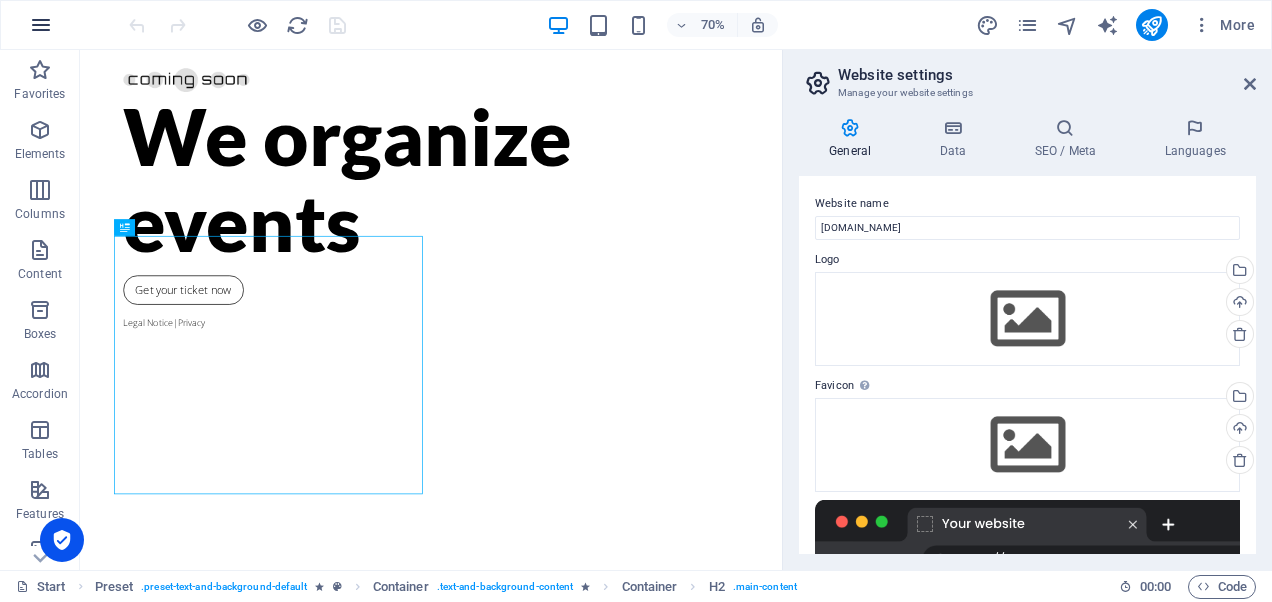 click at bounding box center (41, 25) 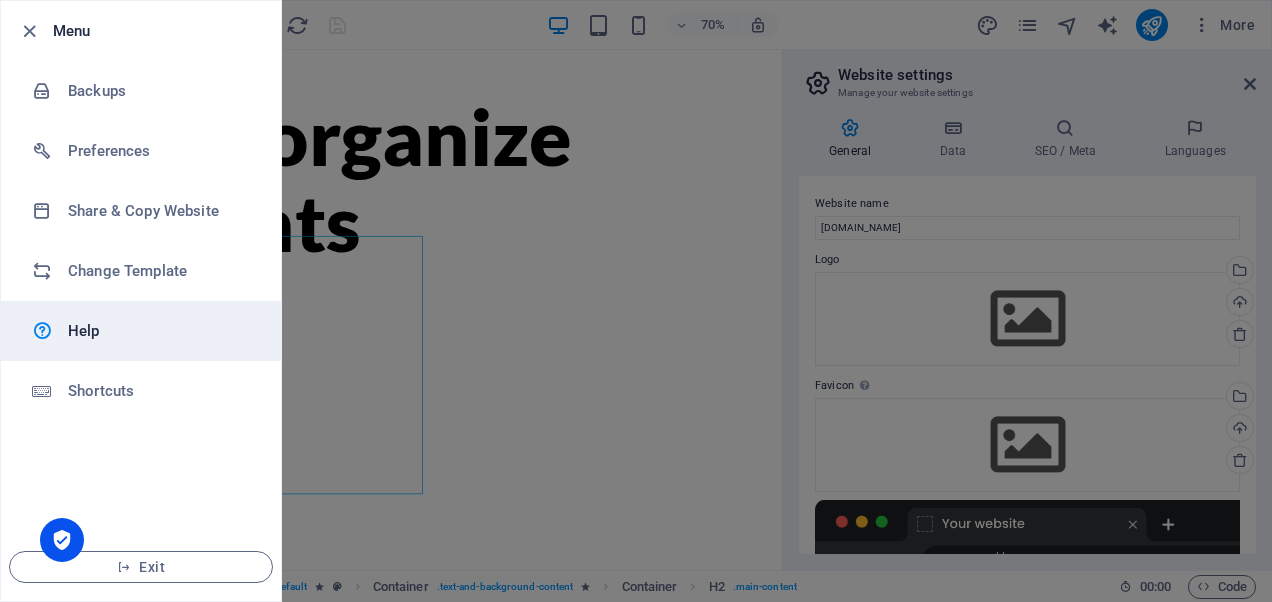 click on "Help" at bounding box center (160, 331) 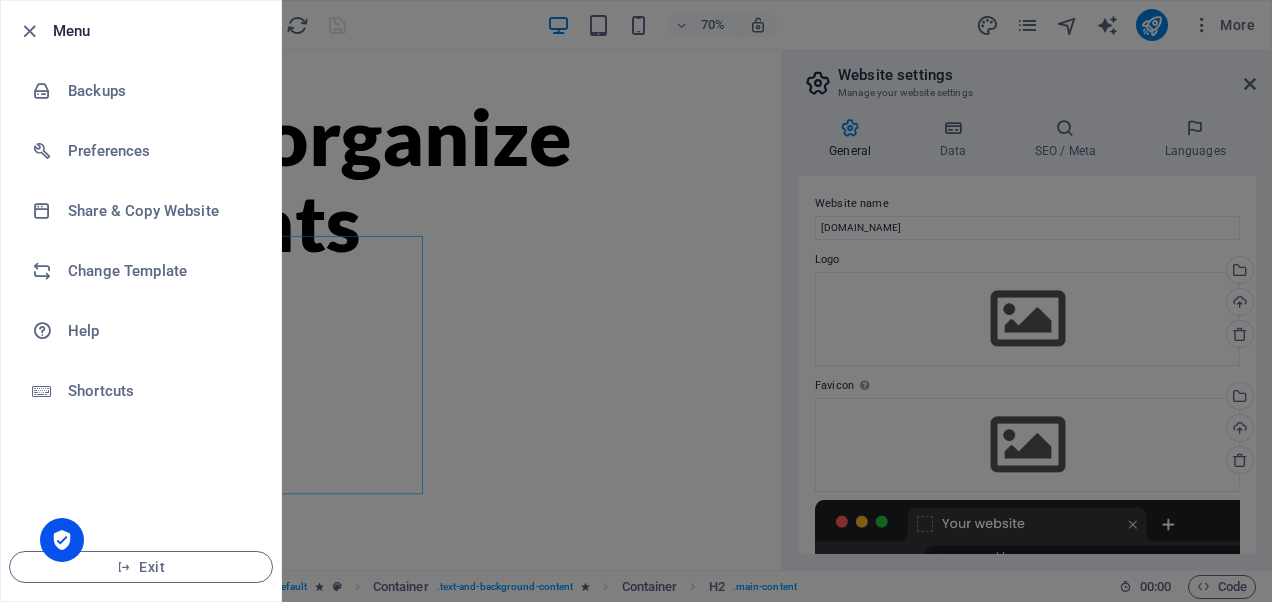 click at bounding box center [636, 301] 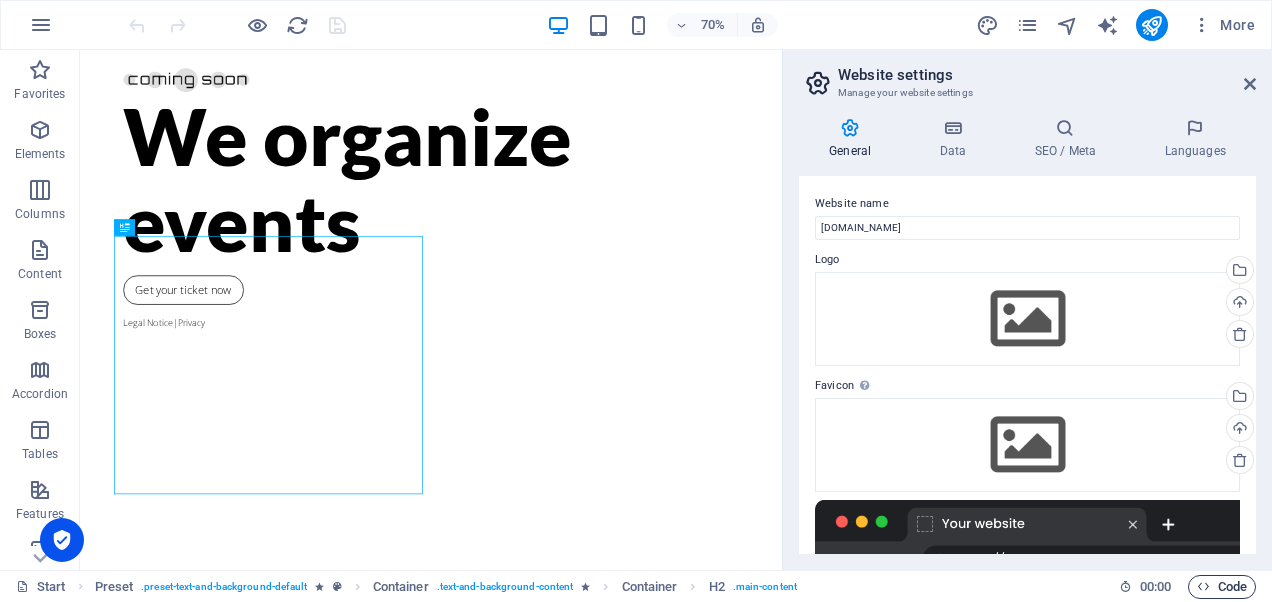 click on "Code" at bounding box center (1222, 587) 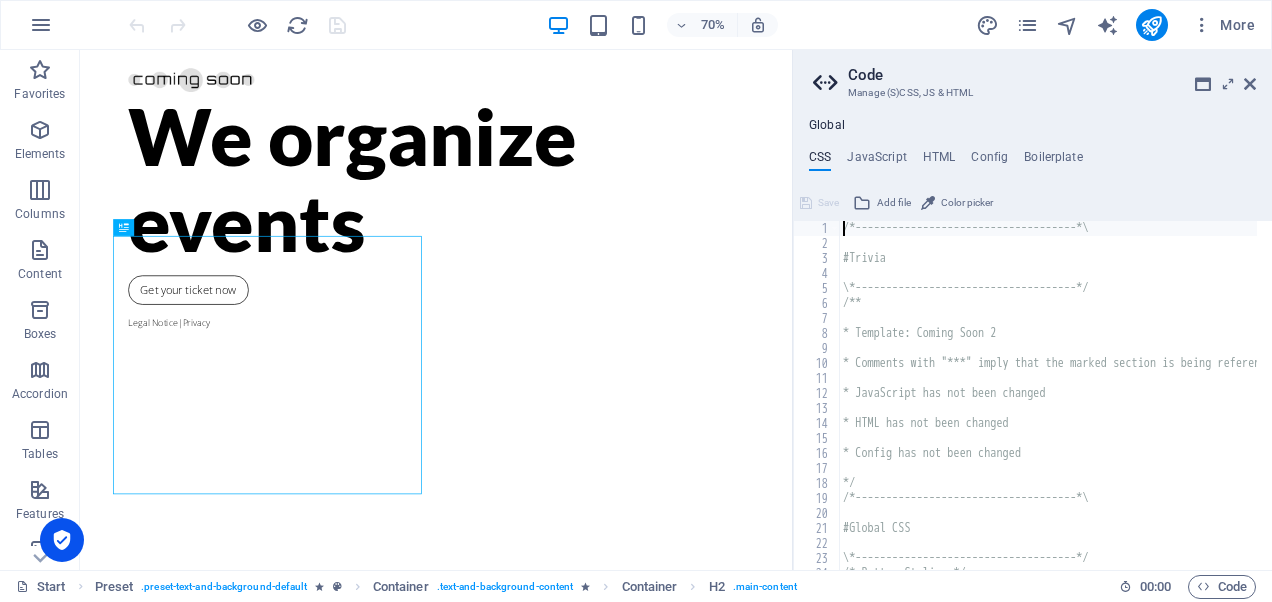 scroll, scrollTop: 0, scrollLeft: 0, axis: both 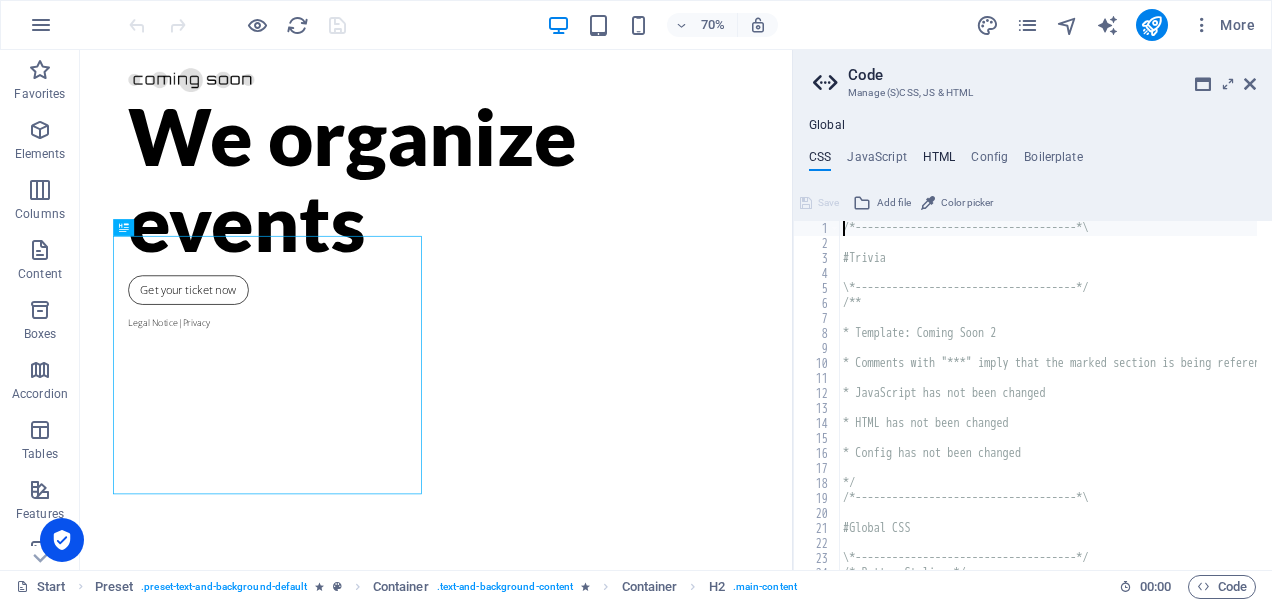 click on "HTML" at bounding box center (939, 161) 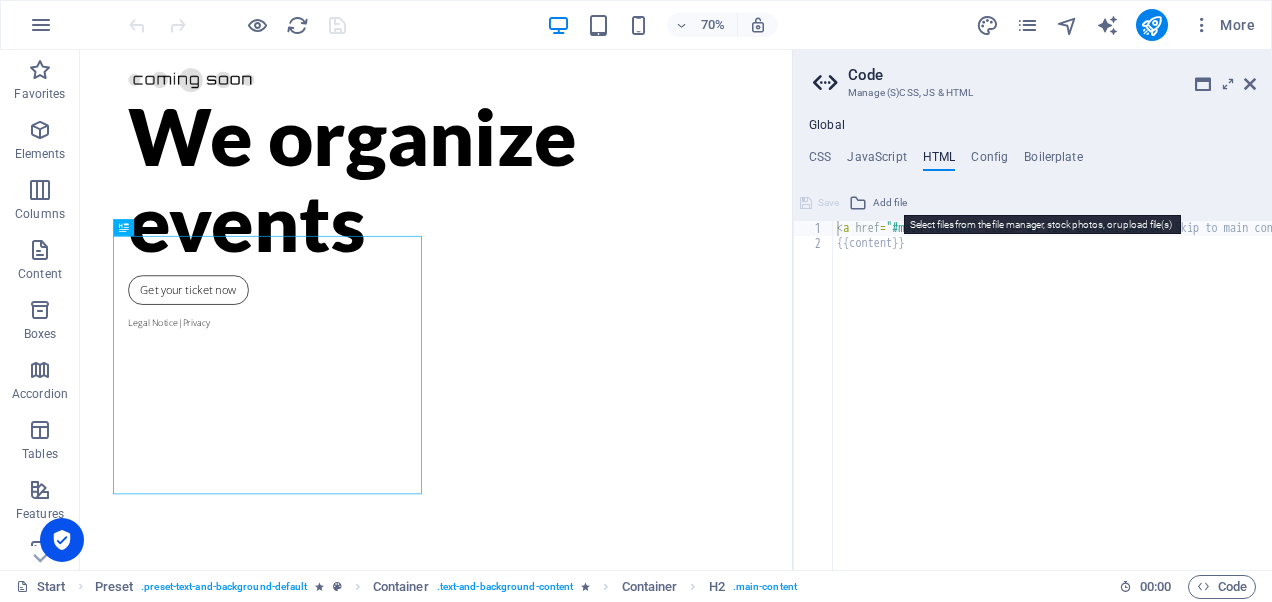 click on "Add file" at bounding box center [890, 203] 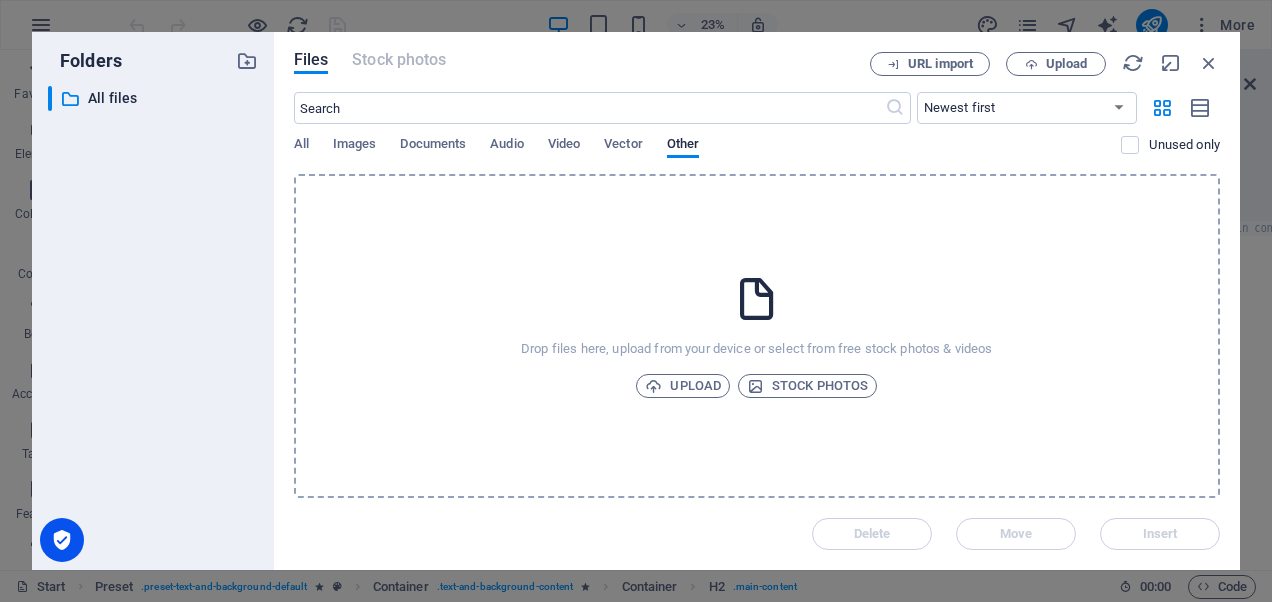click on "Drop files here, upload from your device or select from free stock photos & videos Upload Stock photos" at bounding box center [757, 336] 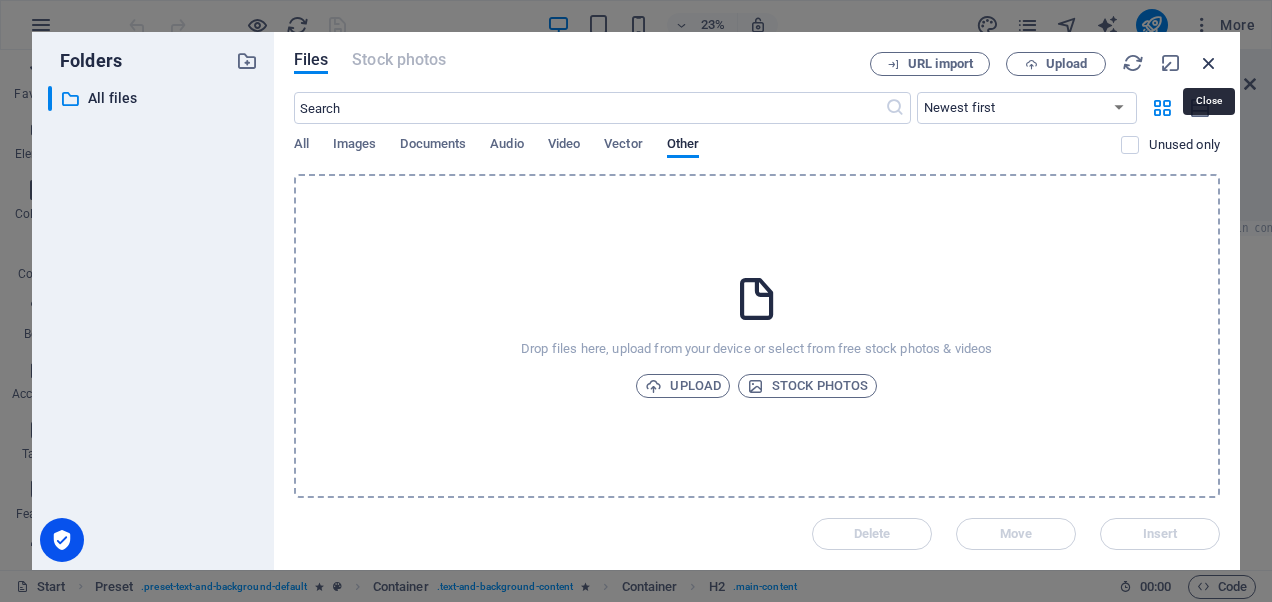 click at bounding box center (1209, 63) 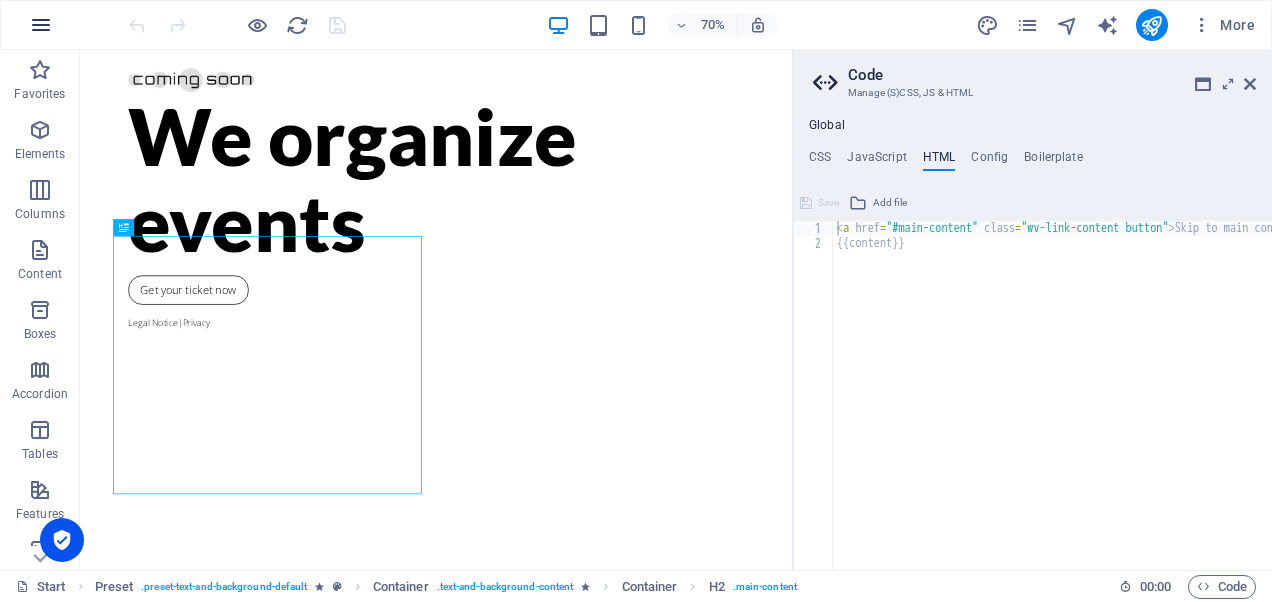click at bounding box center (41, 25) 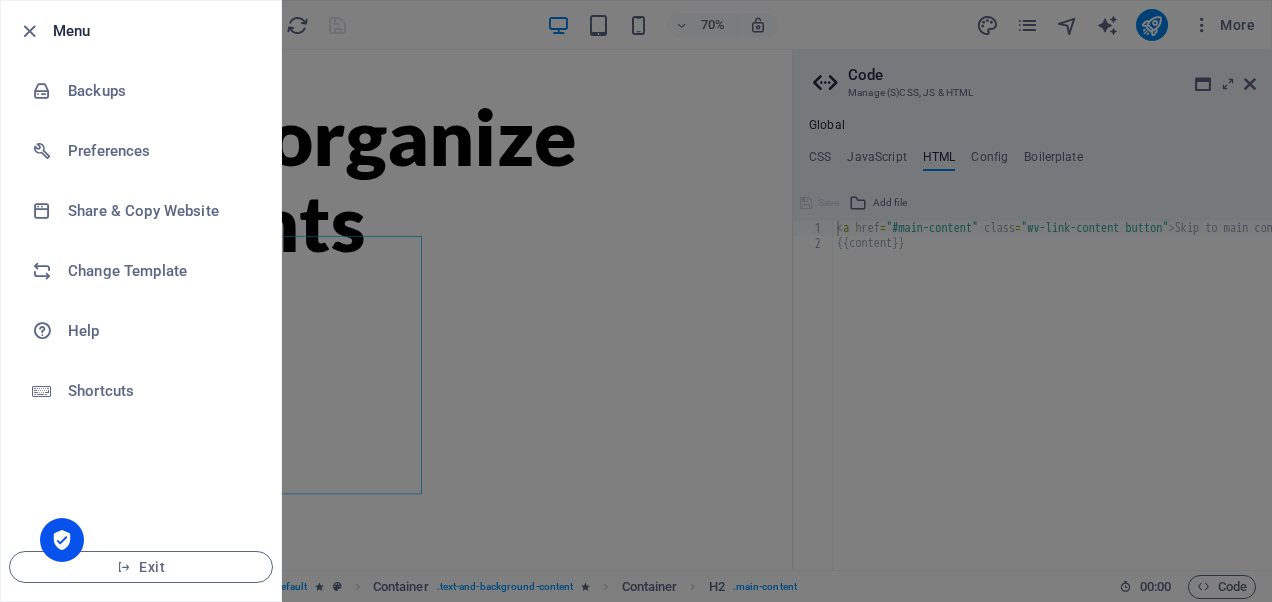 click at bounding box center [636, 301] 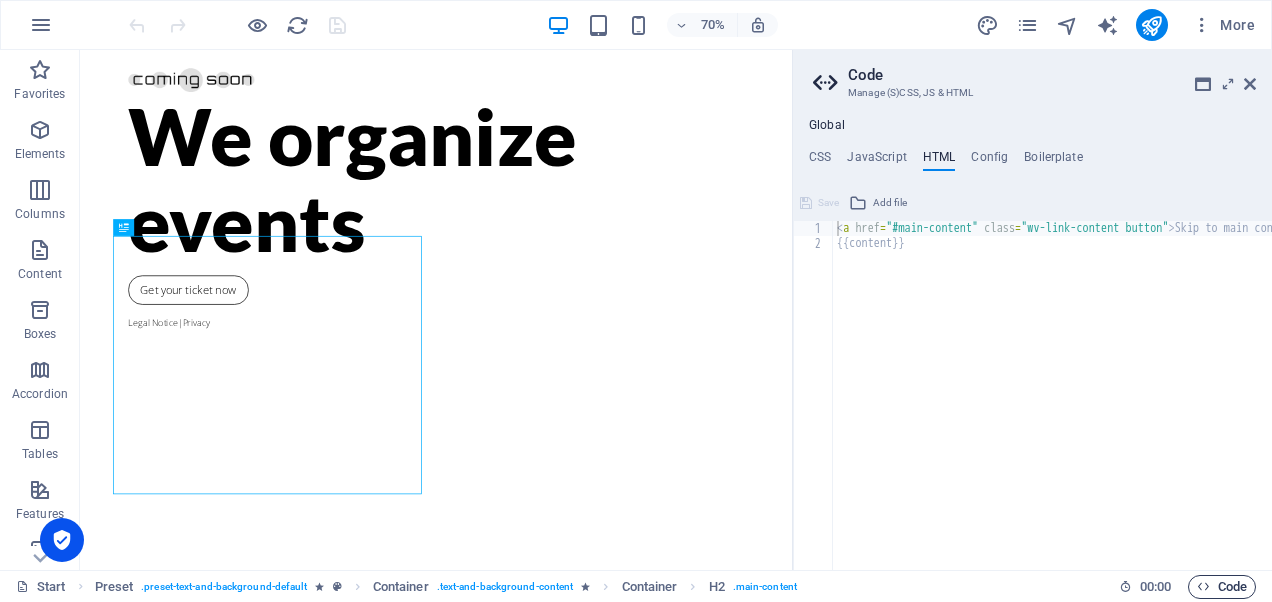 click on "Code" at bounding box center (1222, 587) 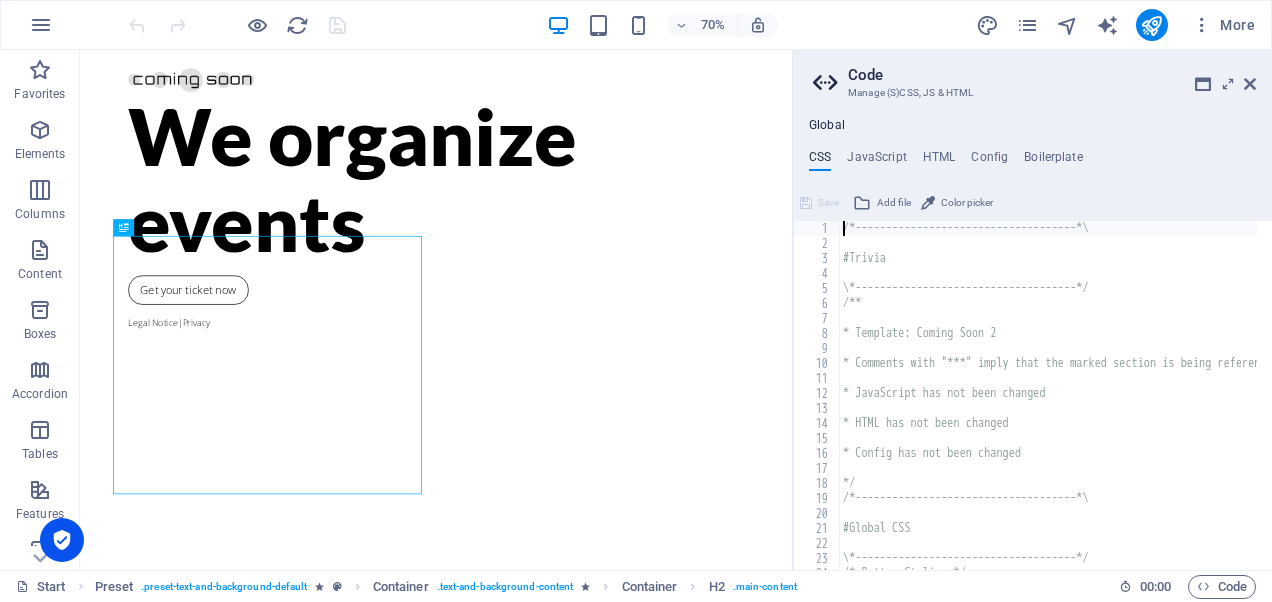 click on "/*------------------------------------*\     #Trivia \*------------------------------------*/ /**   * Template: Coming Soon 2   * Comments with "***" imply that the marked section is being referenced somewhere else   * JavaScript has not been changed   * HTML has not been changed   * Config has not been changed   */ /*------------------------------------*\     #Global CSS \*------------------------------------*/ /* Button Styling */" at bounding box center (1139, 403) 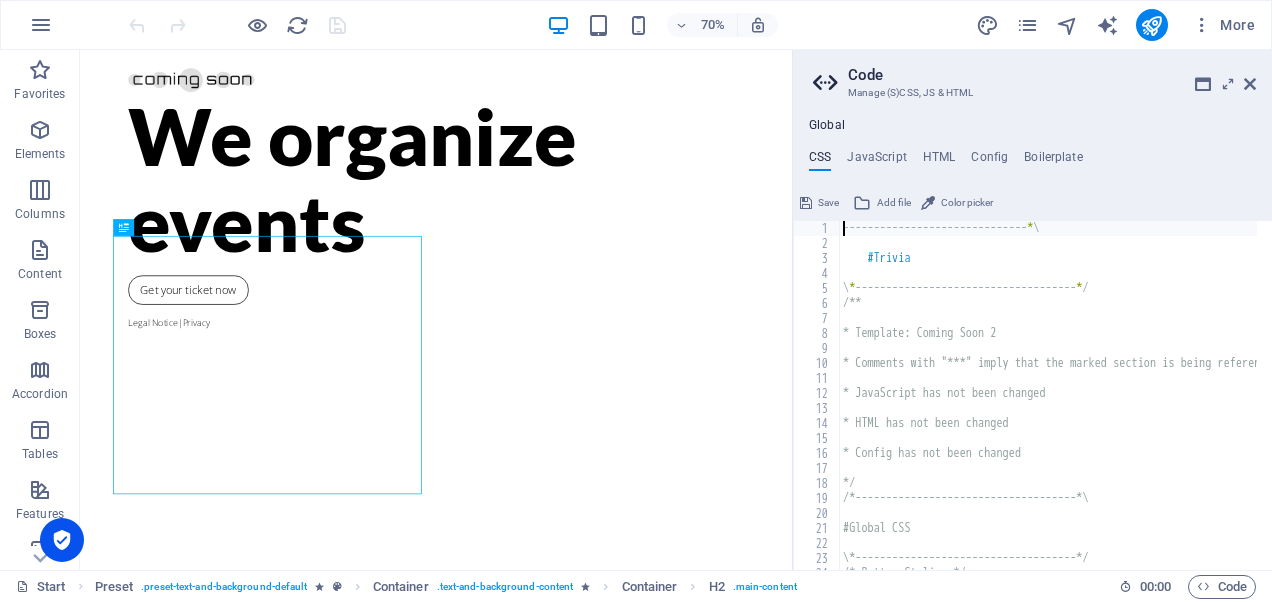 paste on "</body>" 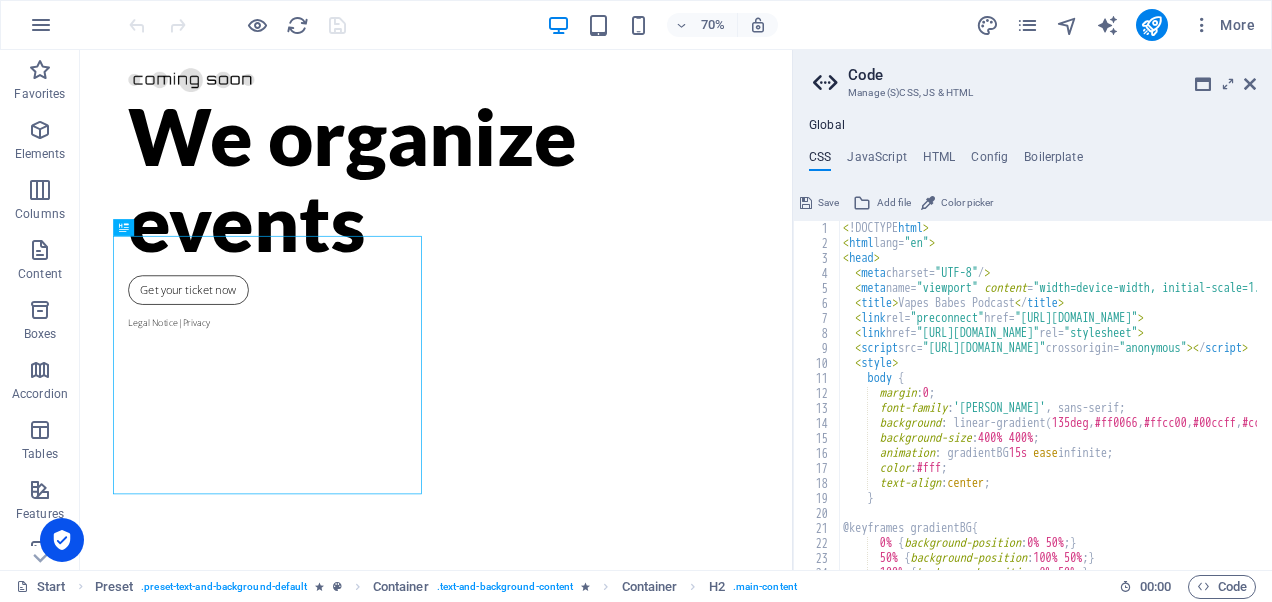 scroll, scrollTop: 0, scrollLeft: 0, axis: both 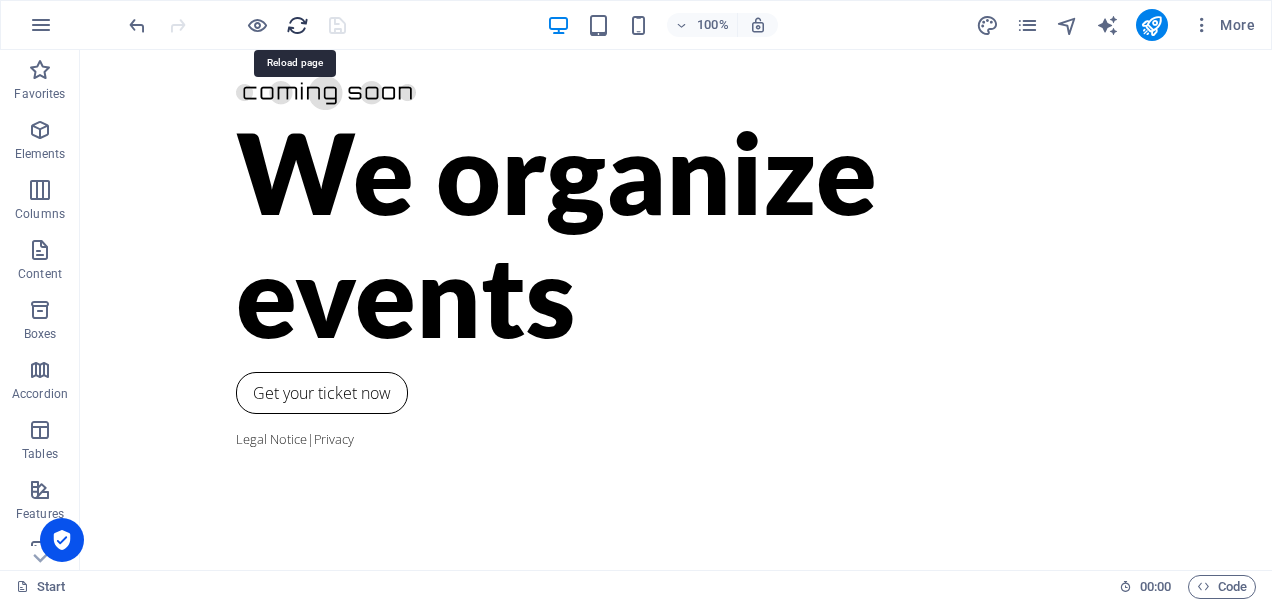 click at bounding box center (297, 25) 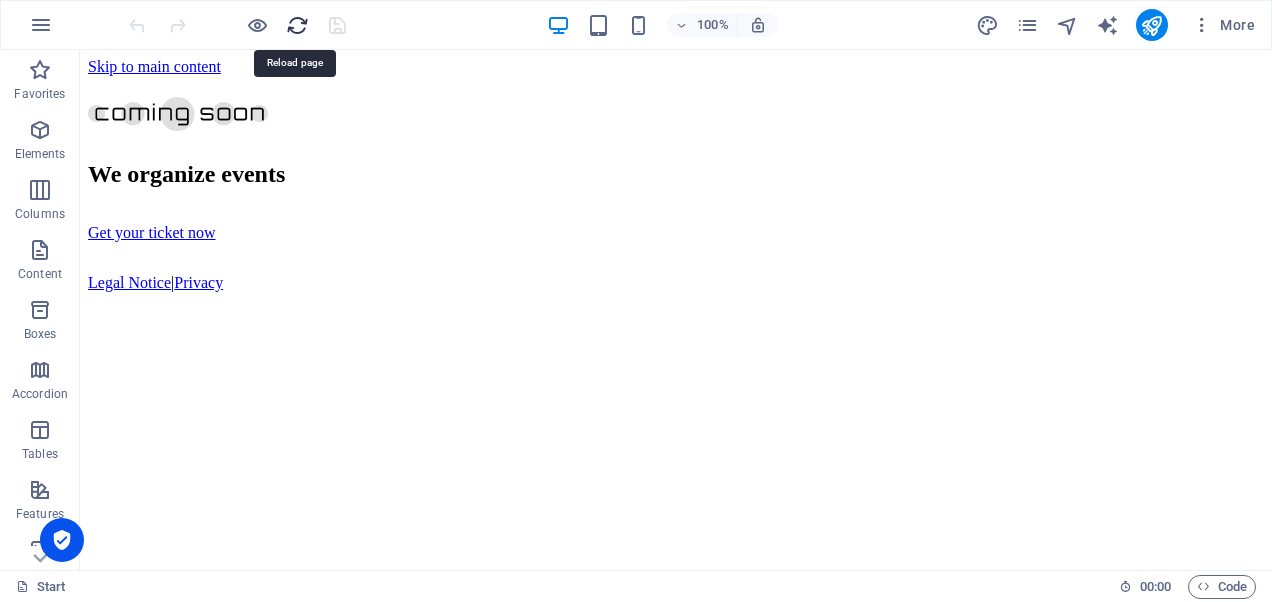 scroll, scrollTop: 0, scrollLeft: 0, axis: both 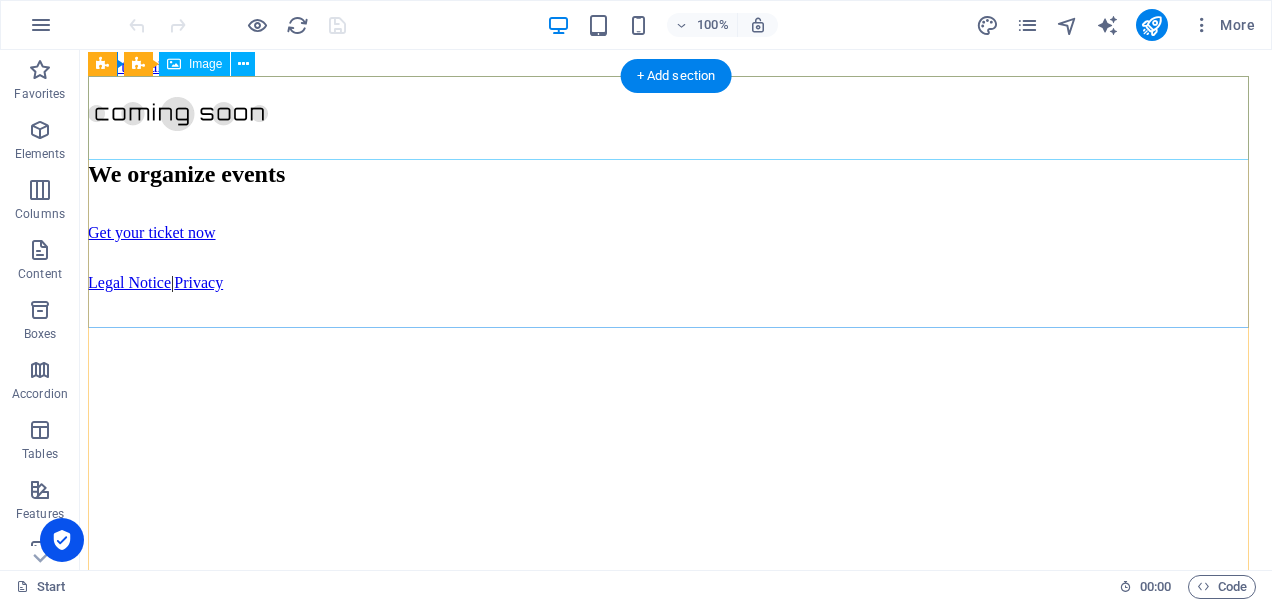 click at bounding box center (676, 118) 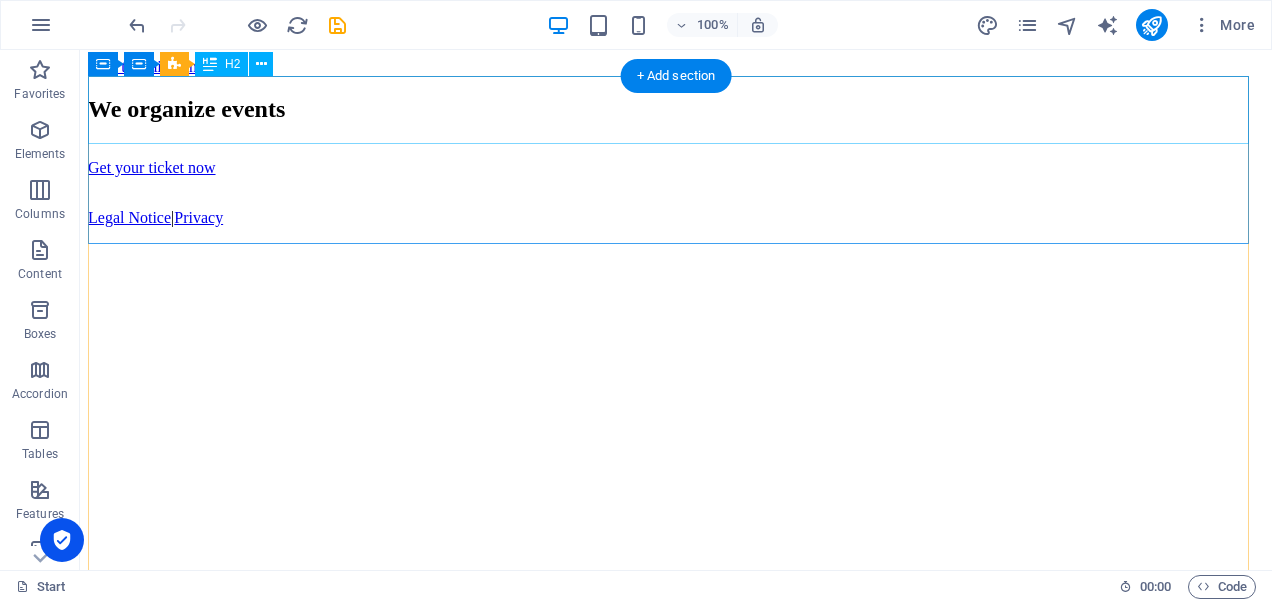 click on "We organize events" at bounding box center (676, 109) 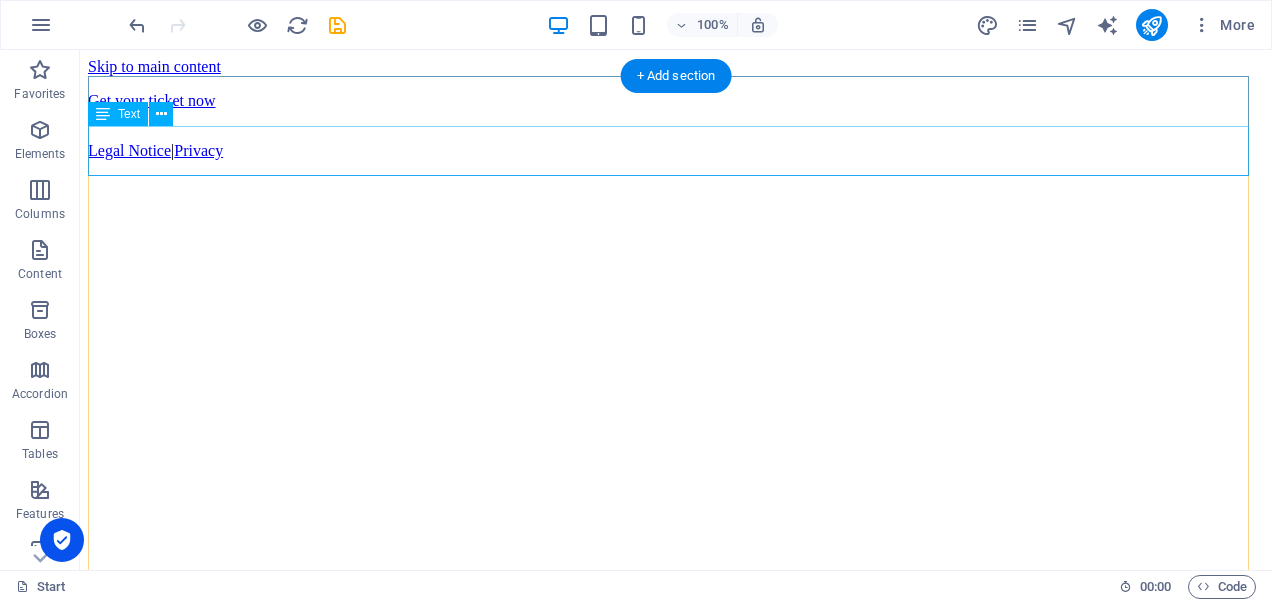 click on "Legal Notice  |  Privacy" at bounding box center [676, 151] 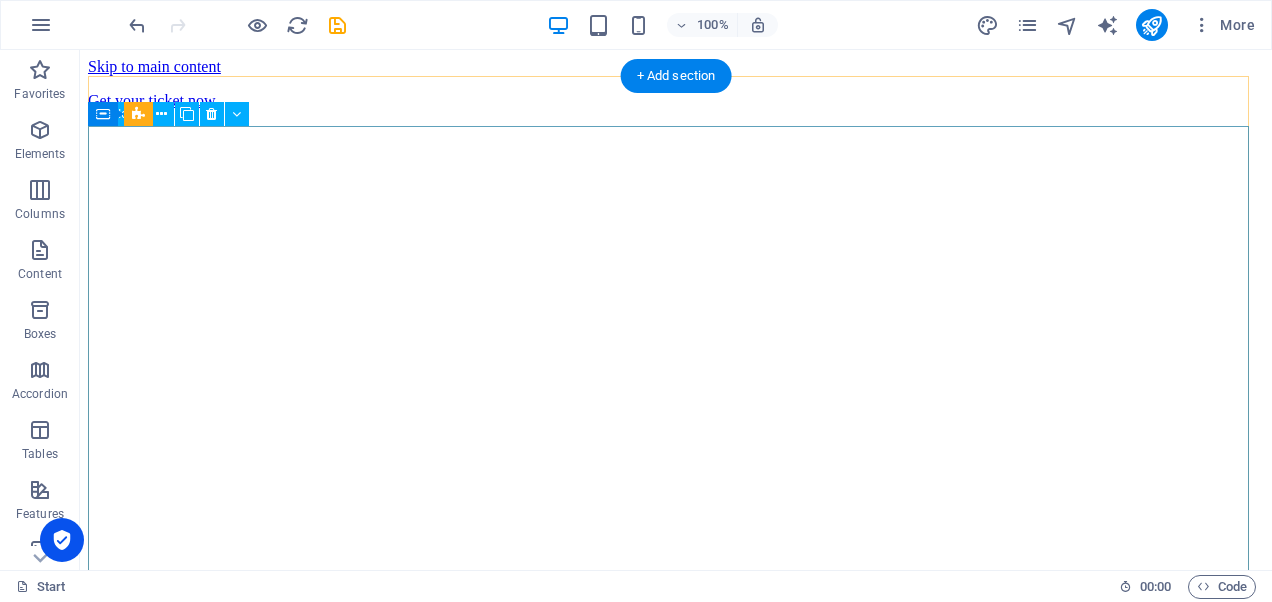 click at bounding box center [676, 5732] 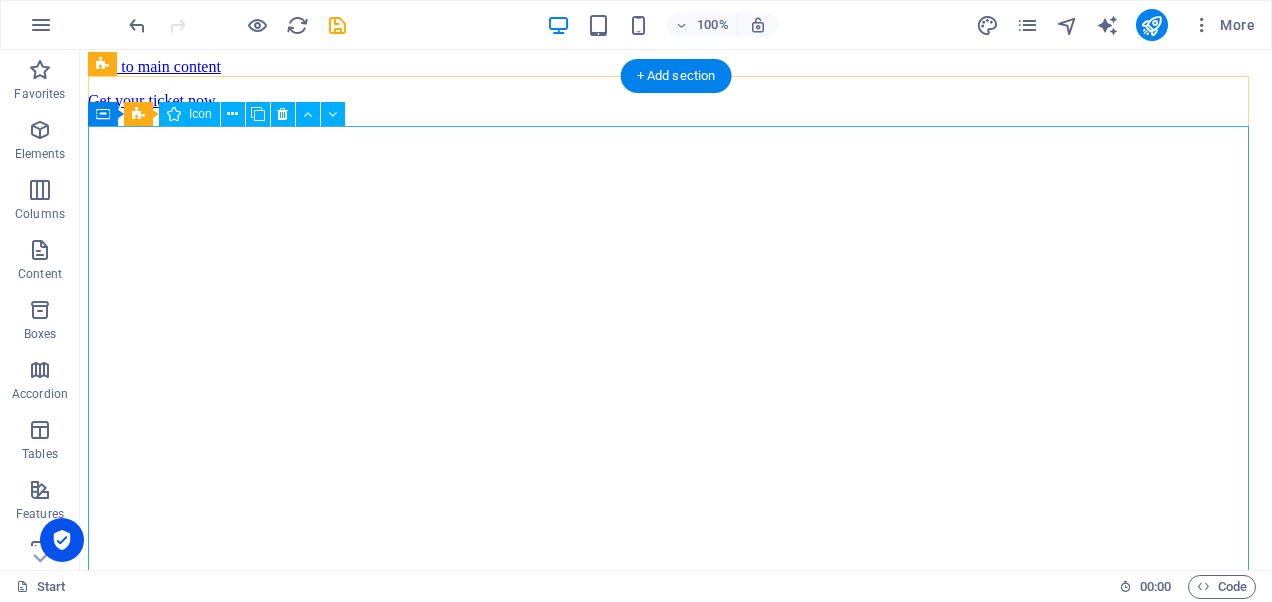 click at bounding box center [676, 2818] 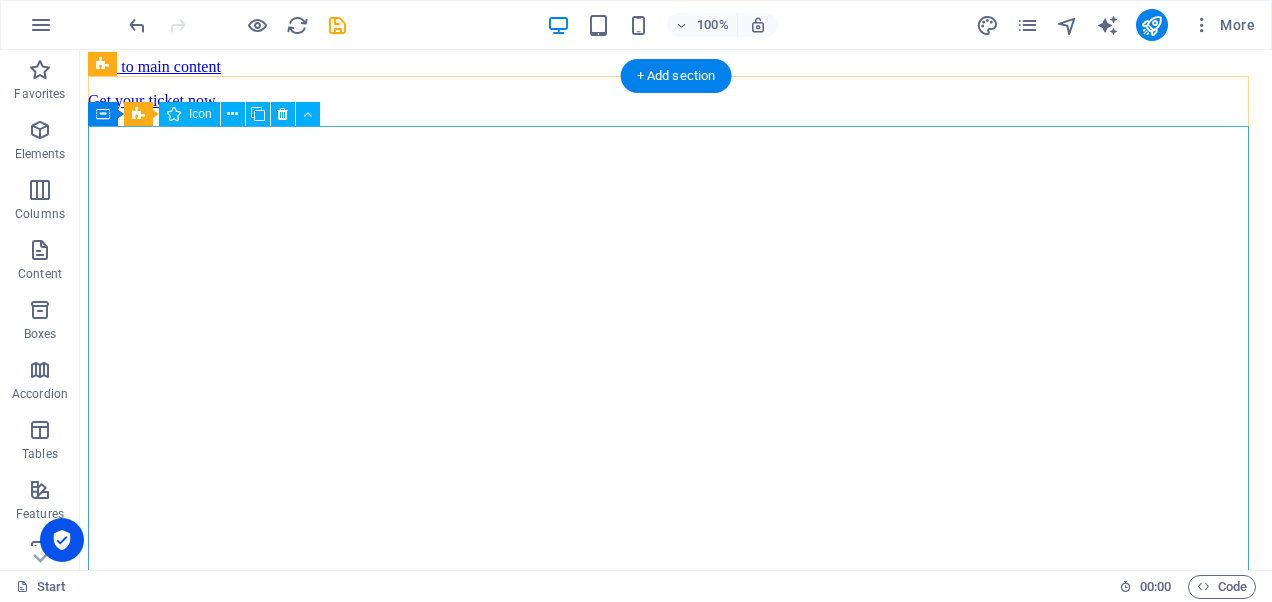 click at bounding box center (676, 1986) 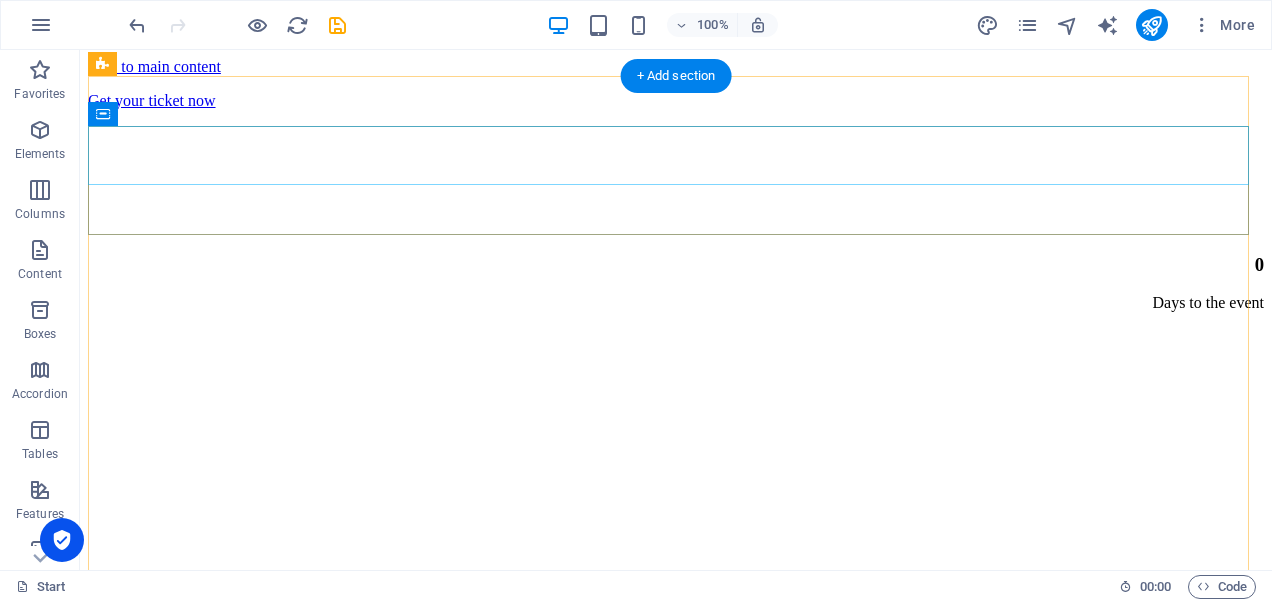click on "0" at bounding box center [676, 265] 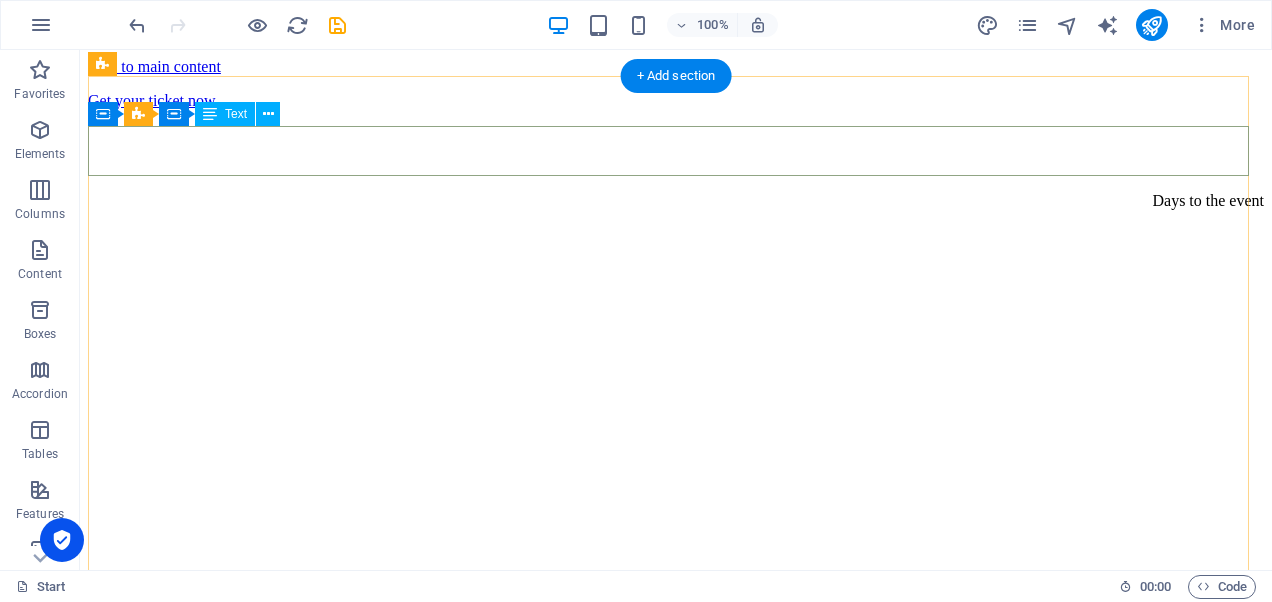 click on "Days to the event" at bounding box center (676, 201) 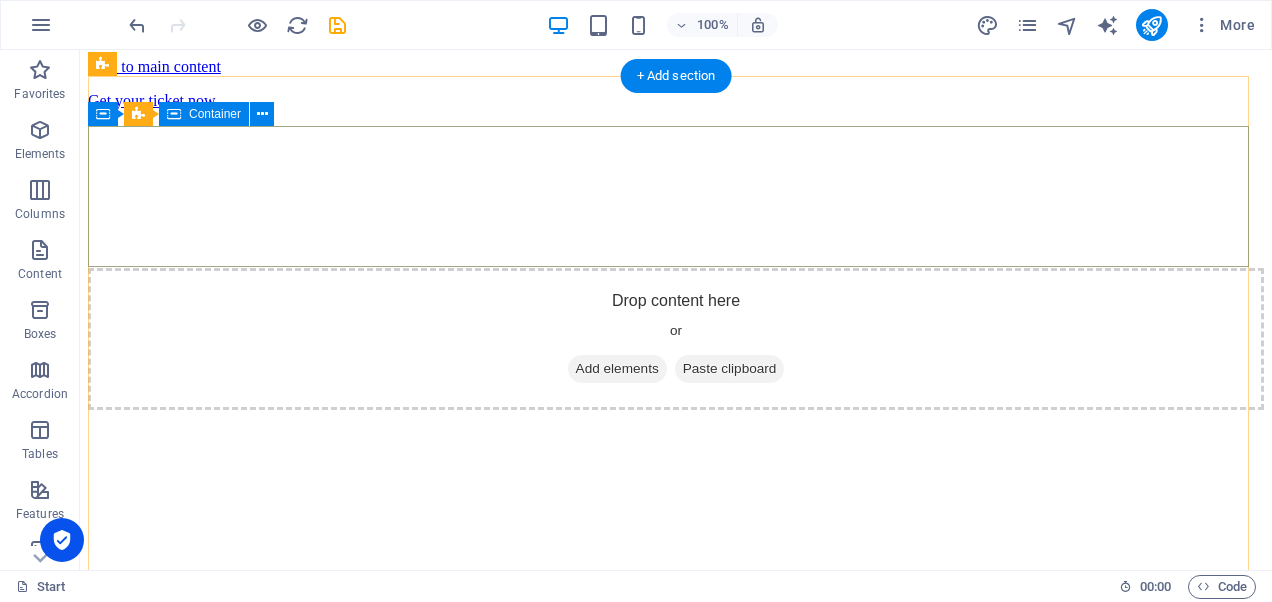 click on "Drop content here or  Add elements  Paste clipboard" at bounding box center (676, 339) 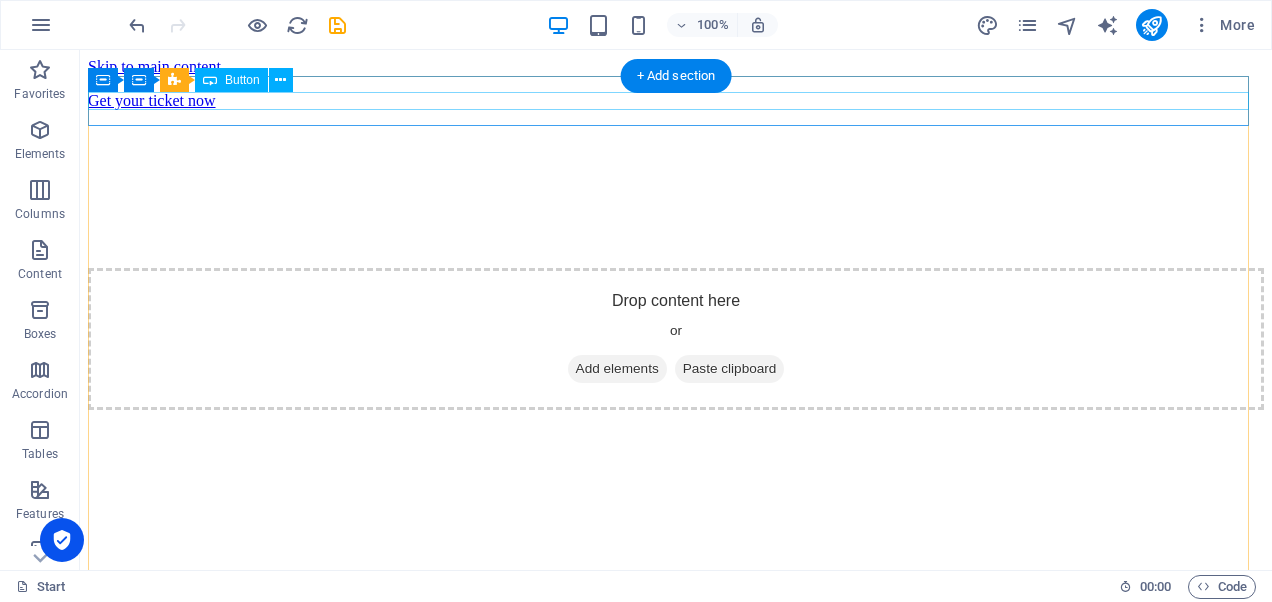 click on "Get your ticket now" at bounding box center (676, 101) 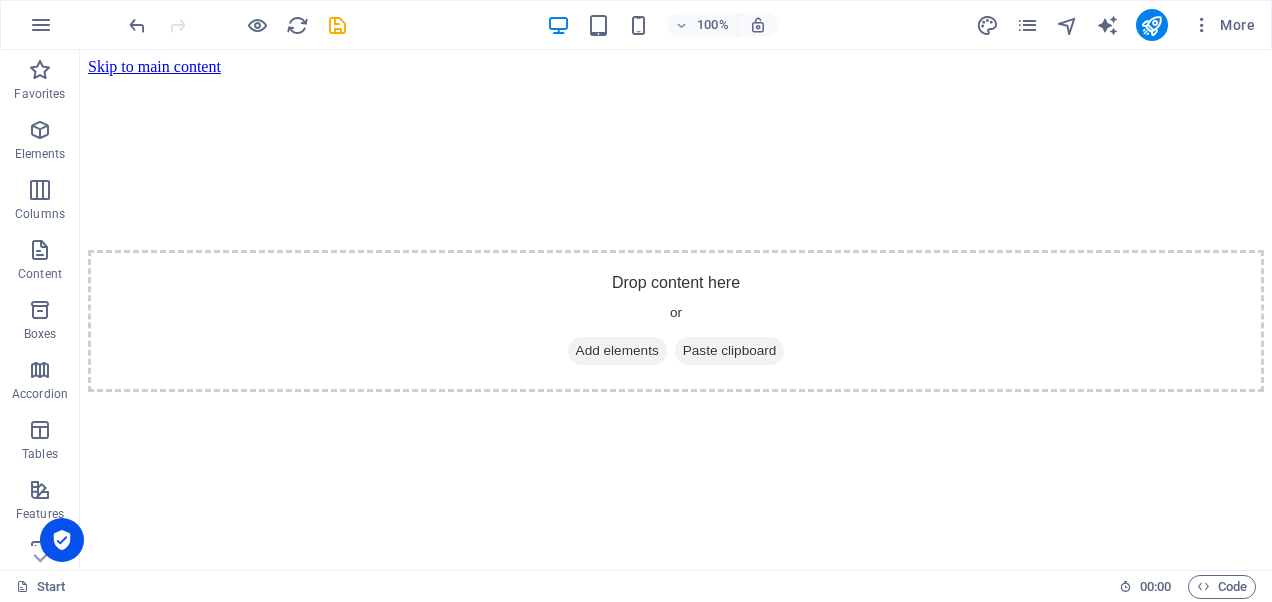 click on "Skip to main content
Drop content here or  Add elements  Paste clipboard Book the event Lorem ipsum dolor sit amet, consectetur adipisicing elit. Explicabo, cupiditate necessitatibus sapiente nisi soluta placeat esse velit dolorem eius aliquam!   I have read and understand the privacy policy. Unreadable? Regenerate Submit" at bounding box center (676, 554) 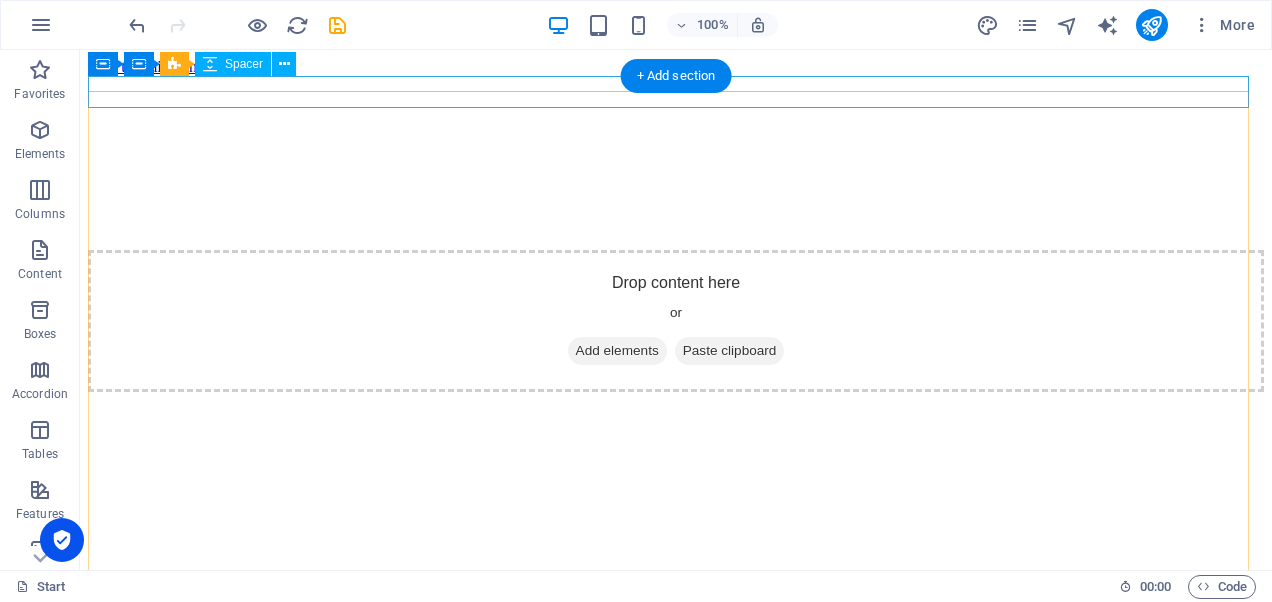 click at bounding box center (676, 84) 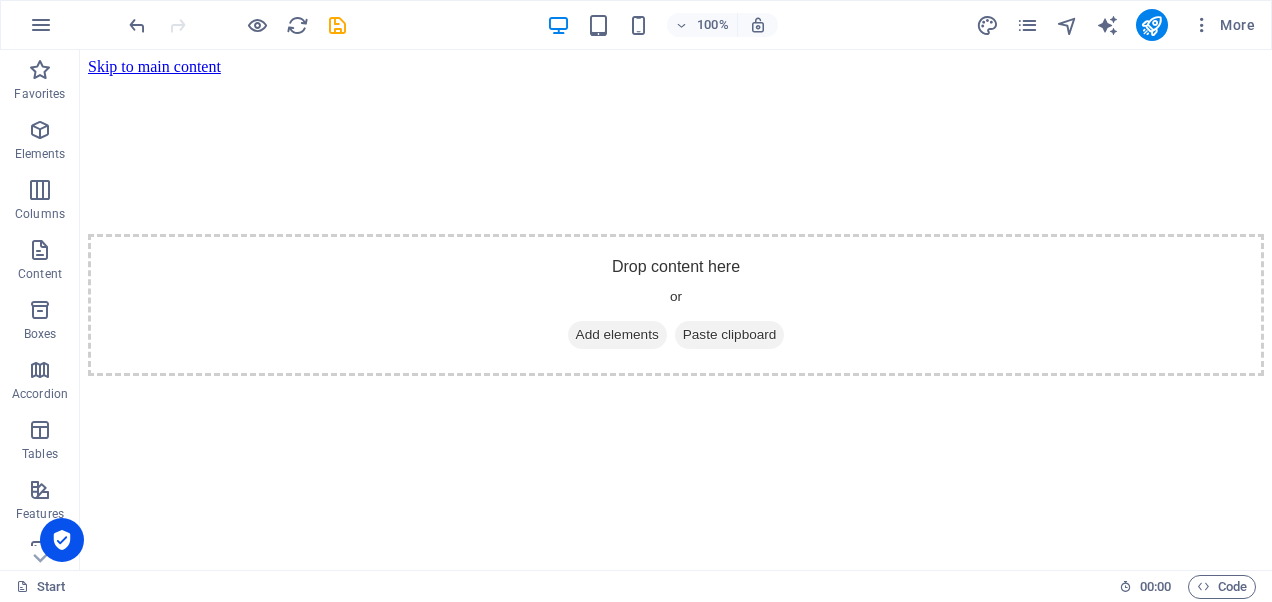 click on "Skip to main content" at bounding box center (154, 66) 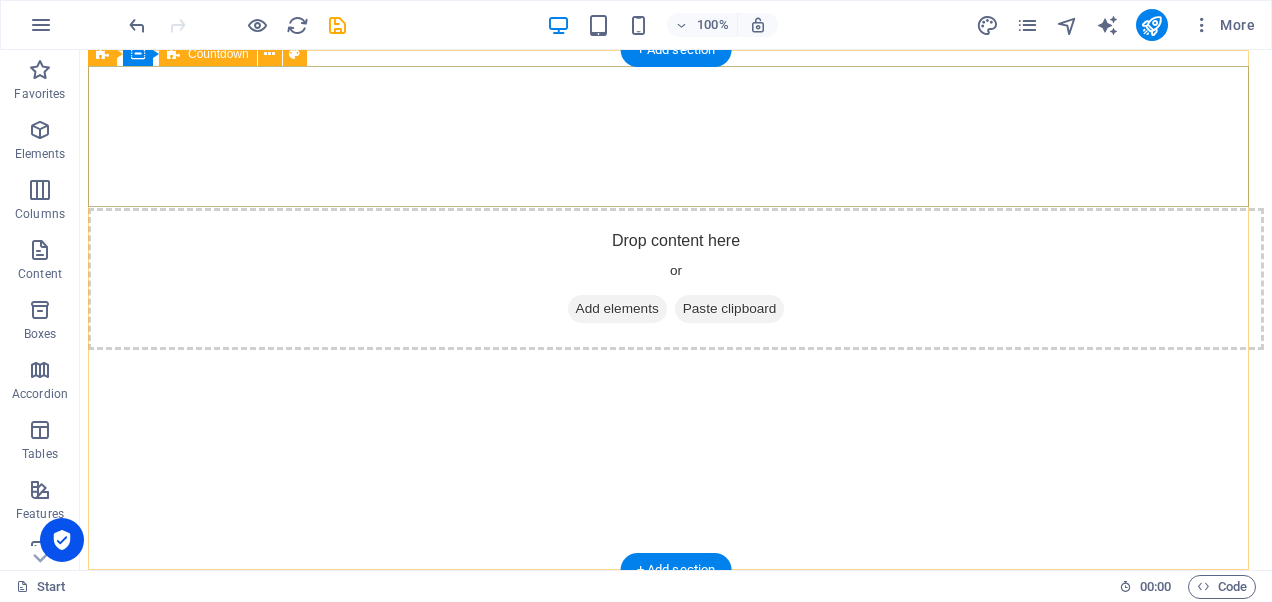 scroll, scrollTop: 0, scrollLeft: 0, axis: both 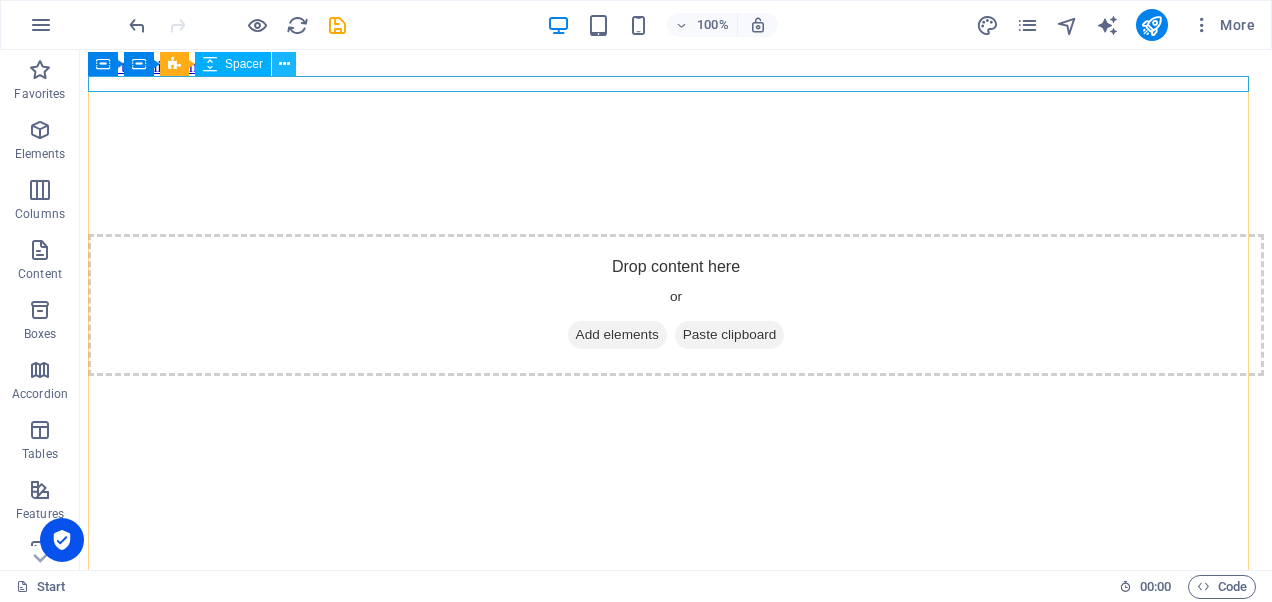 click at bounding box center (284, 64) 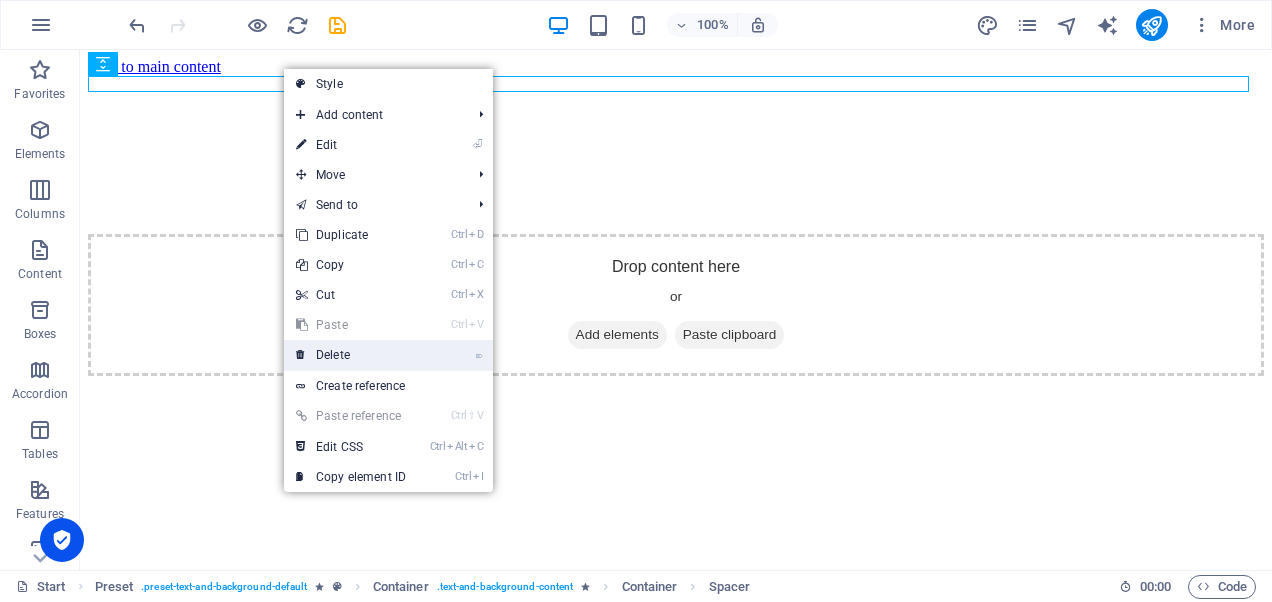 click on "⌦  Delete" at bounding box center (351, 355) 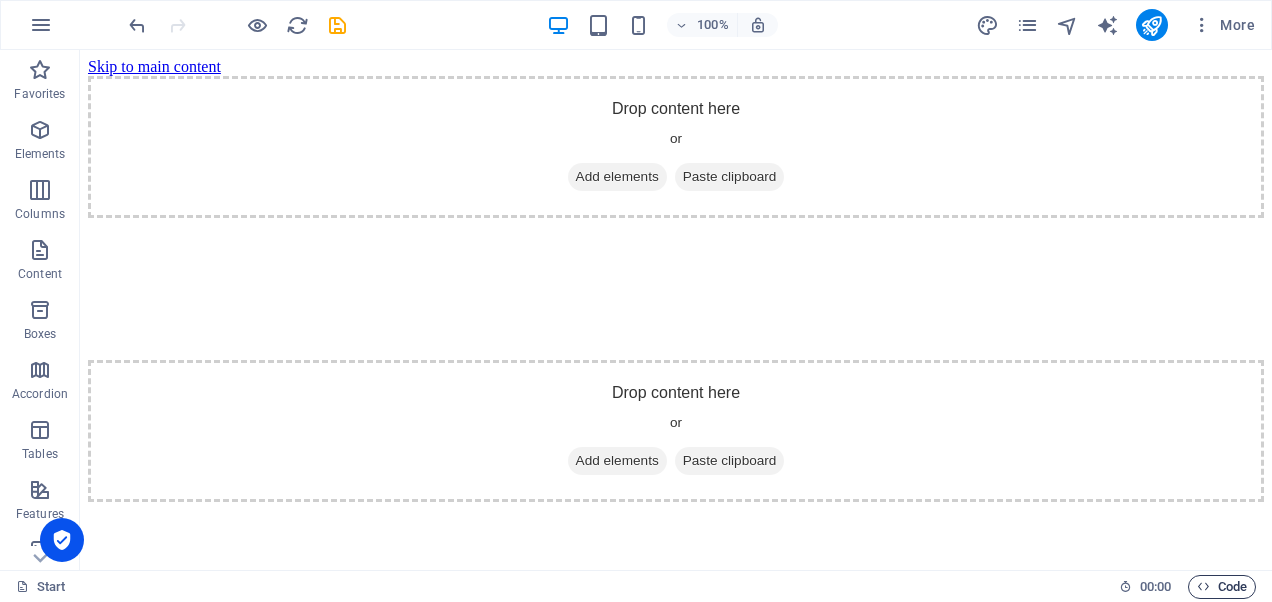 click on "Code" at bounding box center [1222, 587] 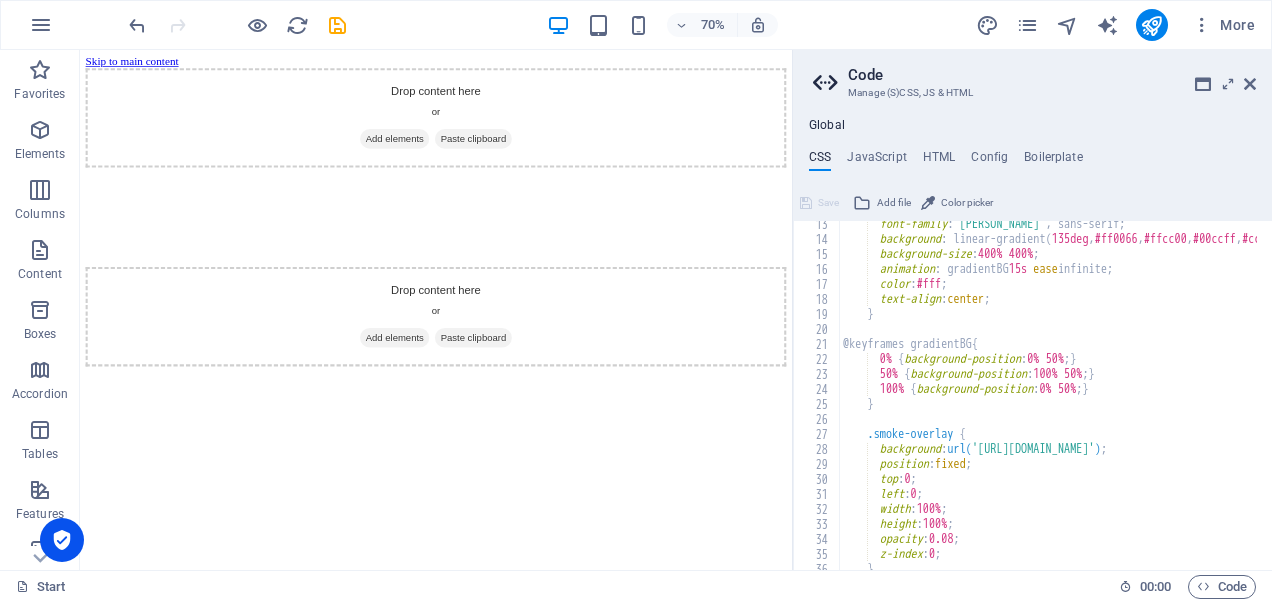 scroll, scrollTop: 0, scrollLeft: 0, axis: both 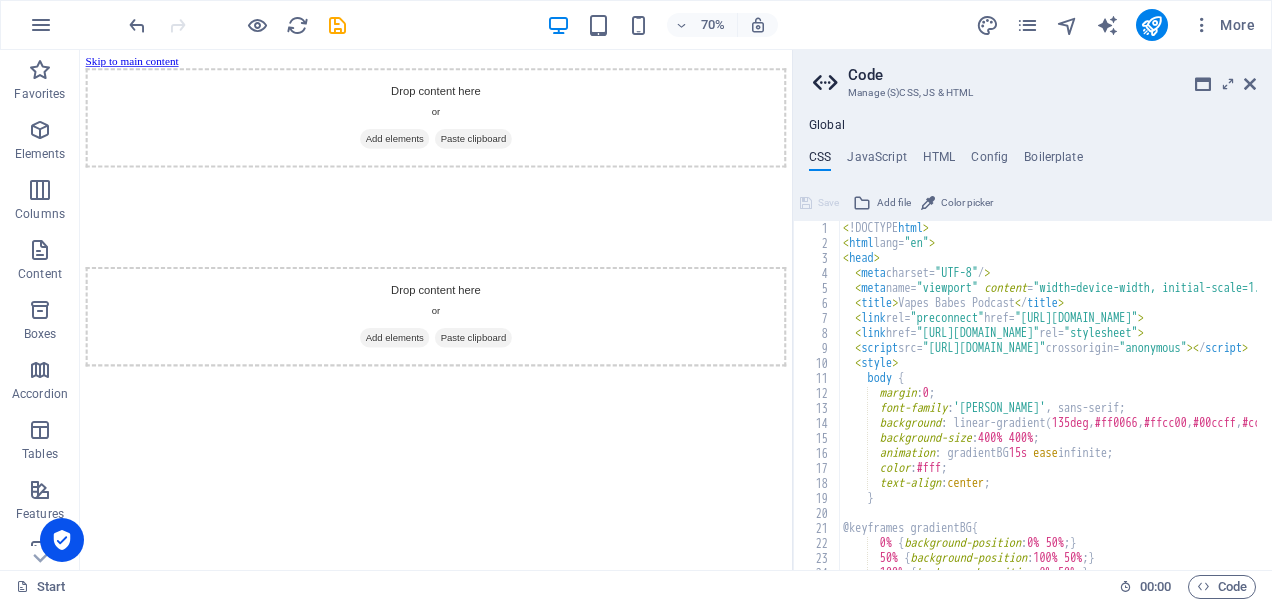 click on "Save" at bounding box center [819, 203] 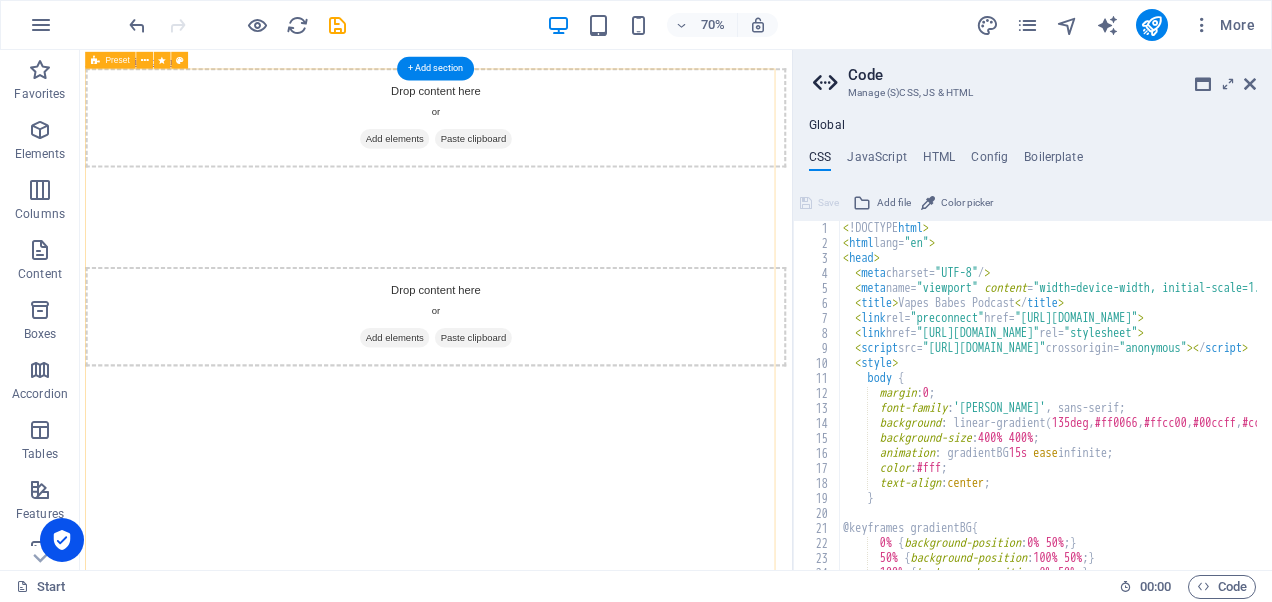 click on "Drop content here or  Add elements  Paste clipboard Drop content here or  Add elements  Paste clipboard" at bounding box center [588, 447] 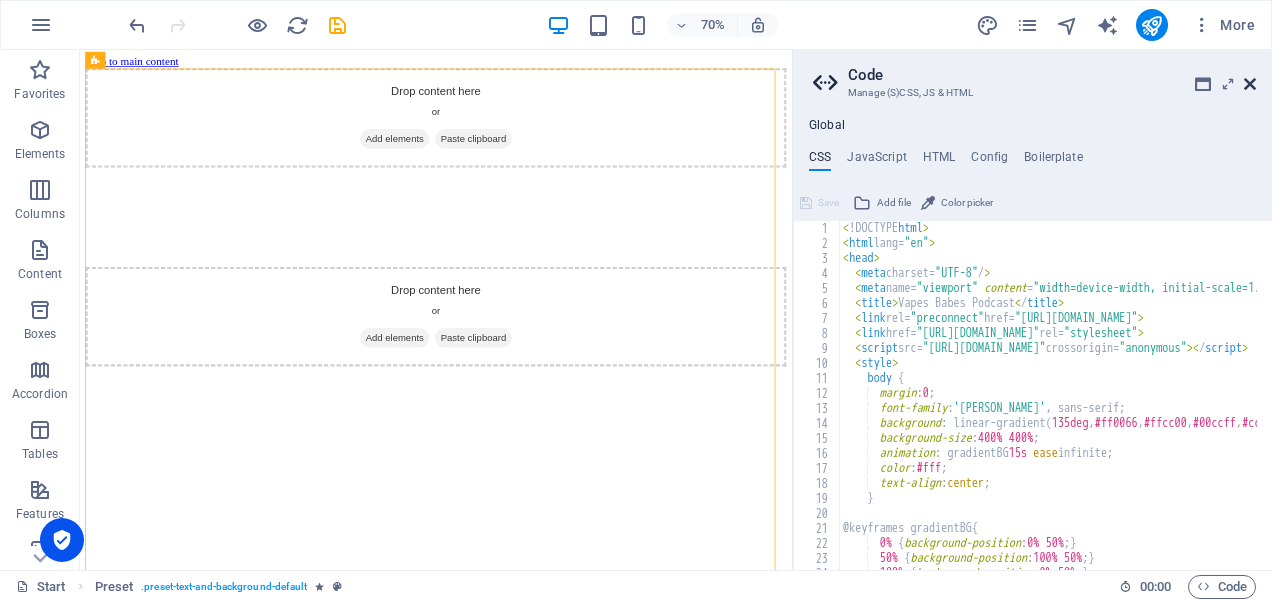 click at bounding box center (1250, 84) 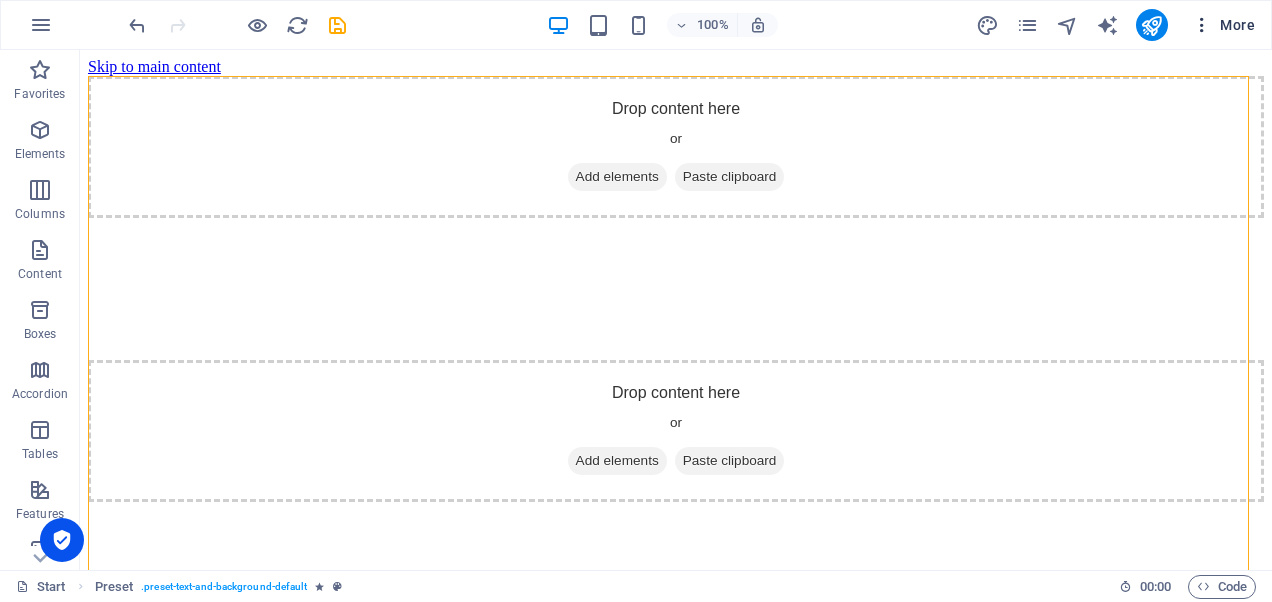 click at bounding box center (1202, 25) 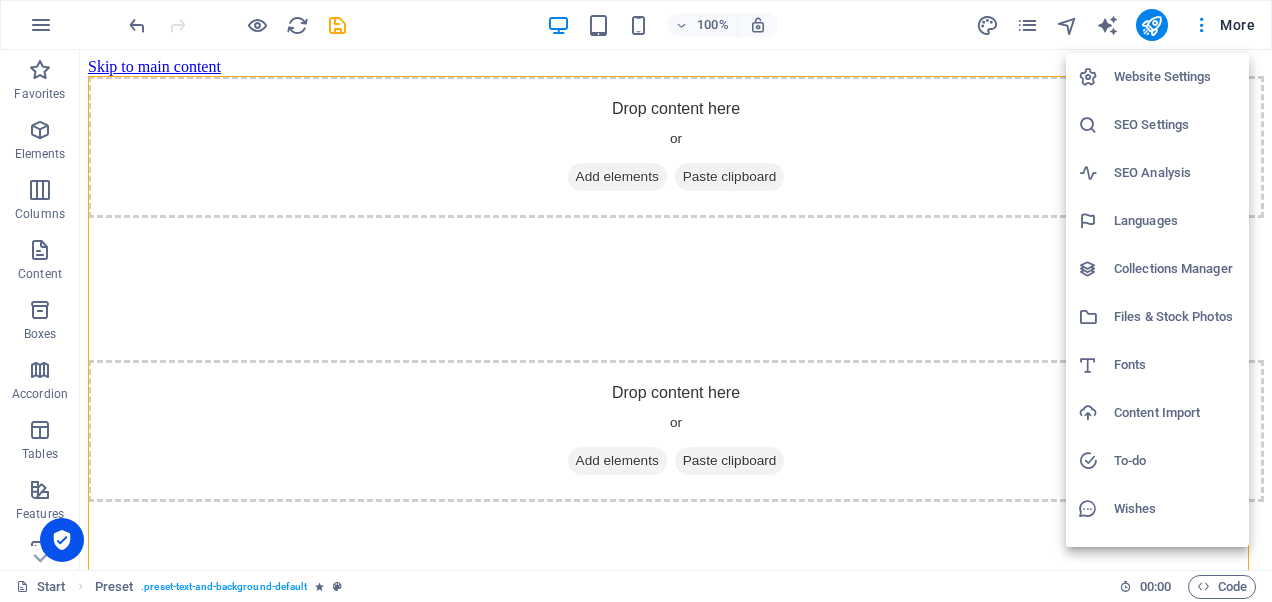 click at bounding box center [636, 301] 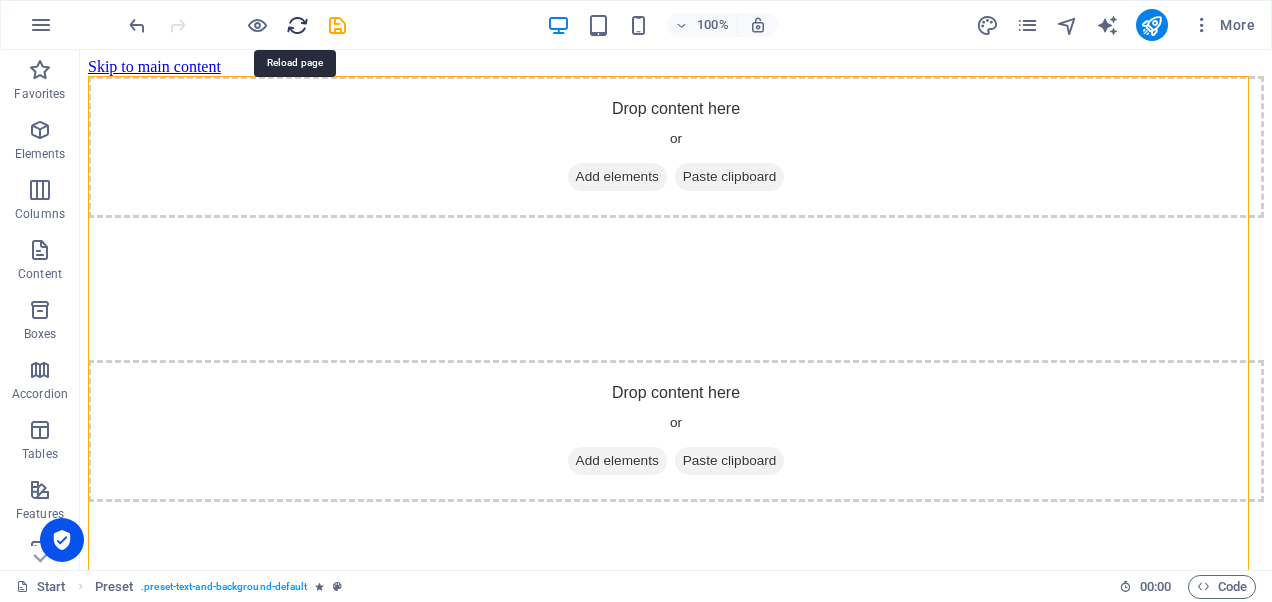 click at bounding box center (297, 25) 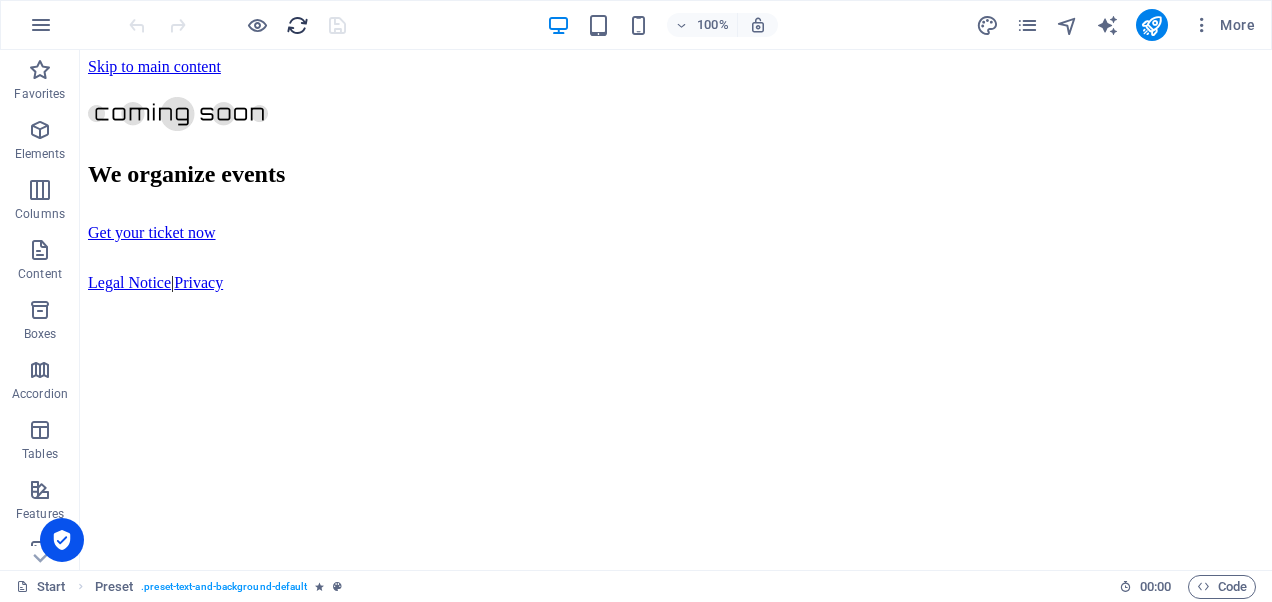 scroll, scrollTop: 0, scrollLeft: 0, axis: both 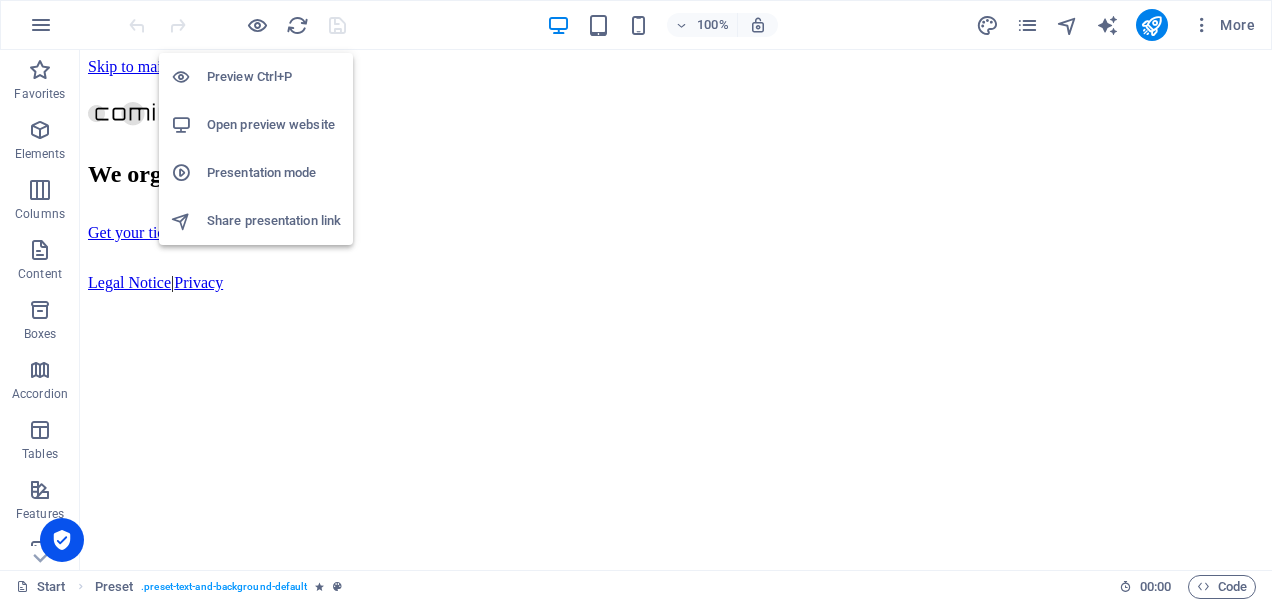 click on "Preview Ctrl+P" at bounding box center (274, 77) 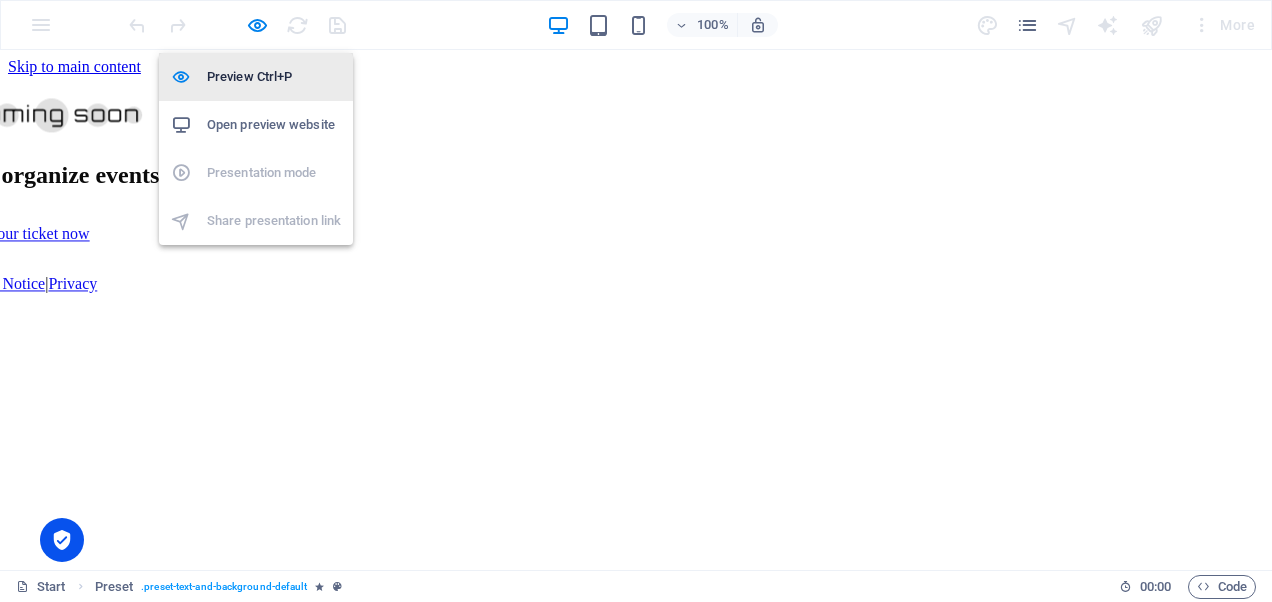 click on "Preview Ctrl+P" at bounding box center (274, 77) 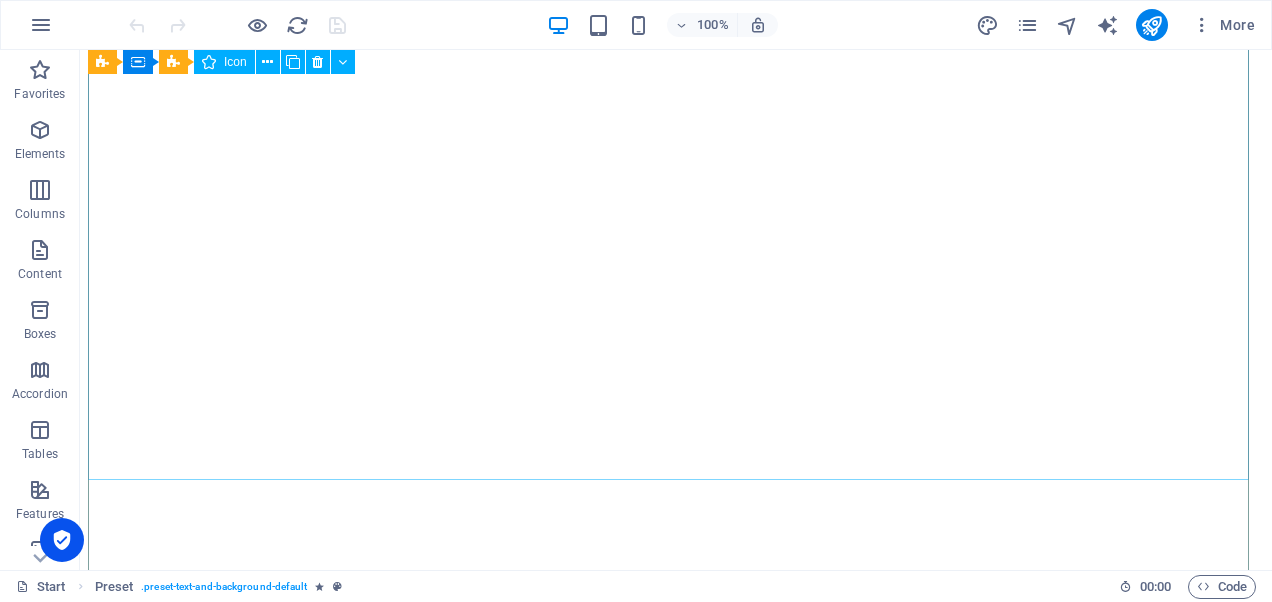 scroll, scrollTop: 2100, scrollLeft: 0, axis: vertical 